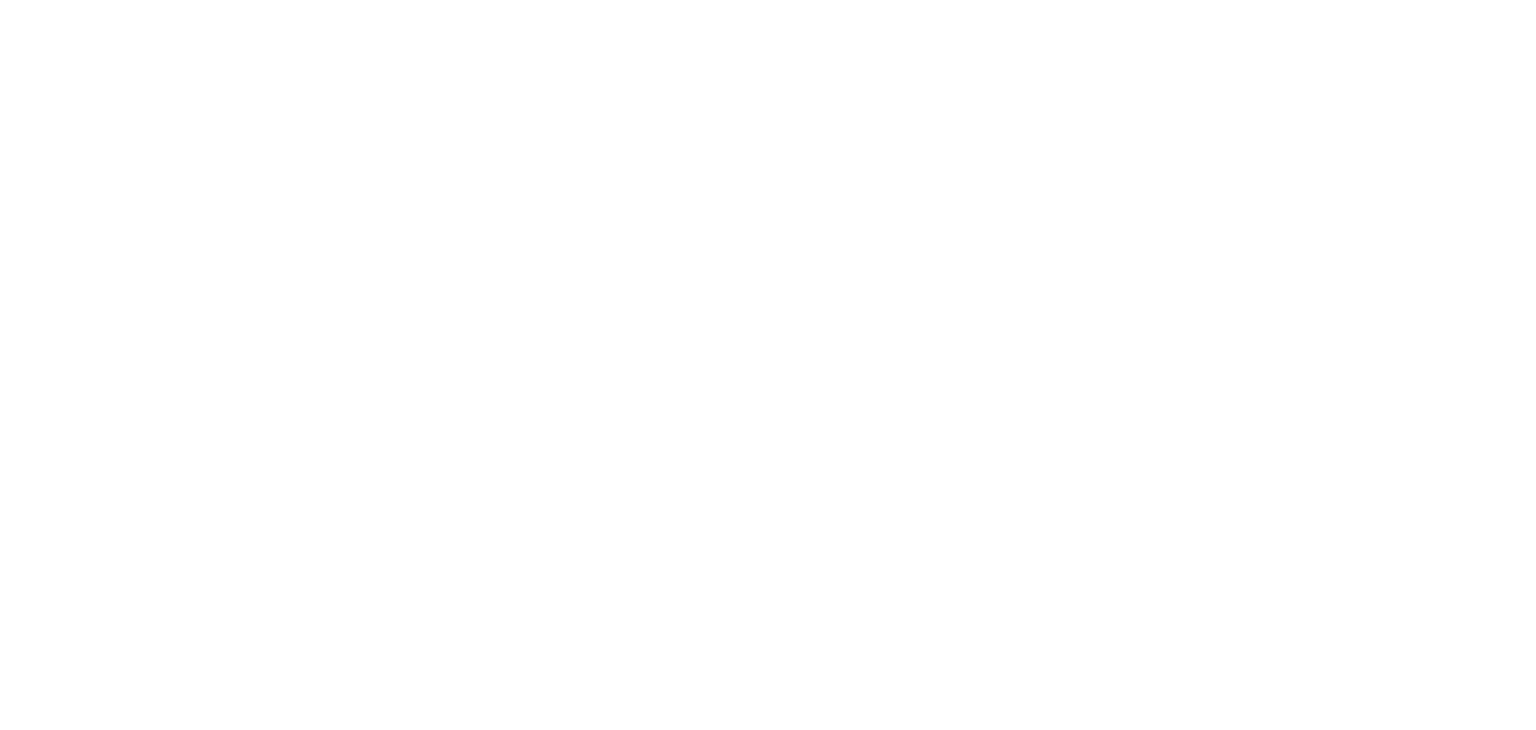scroll, scrollTop: 0, scrollLeft: 0, axis: both 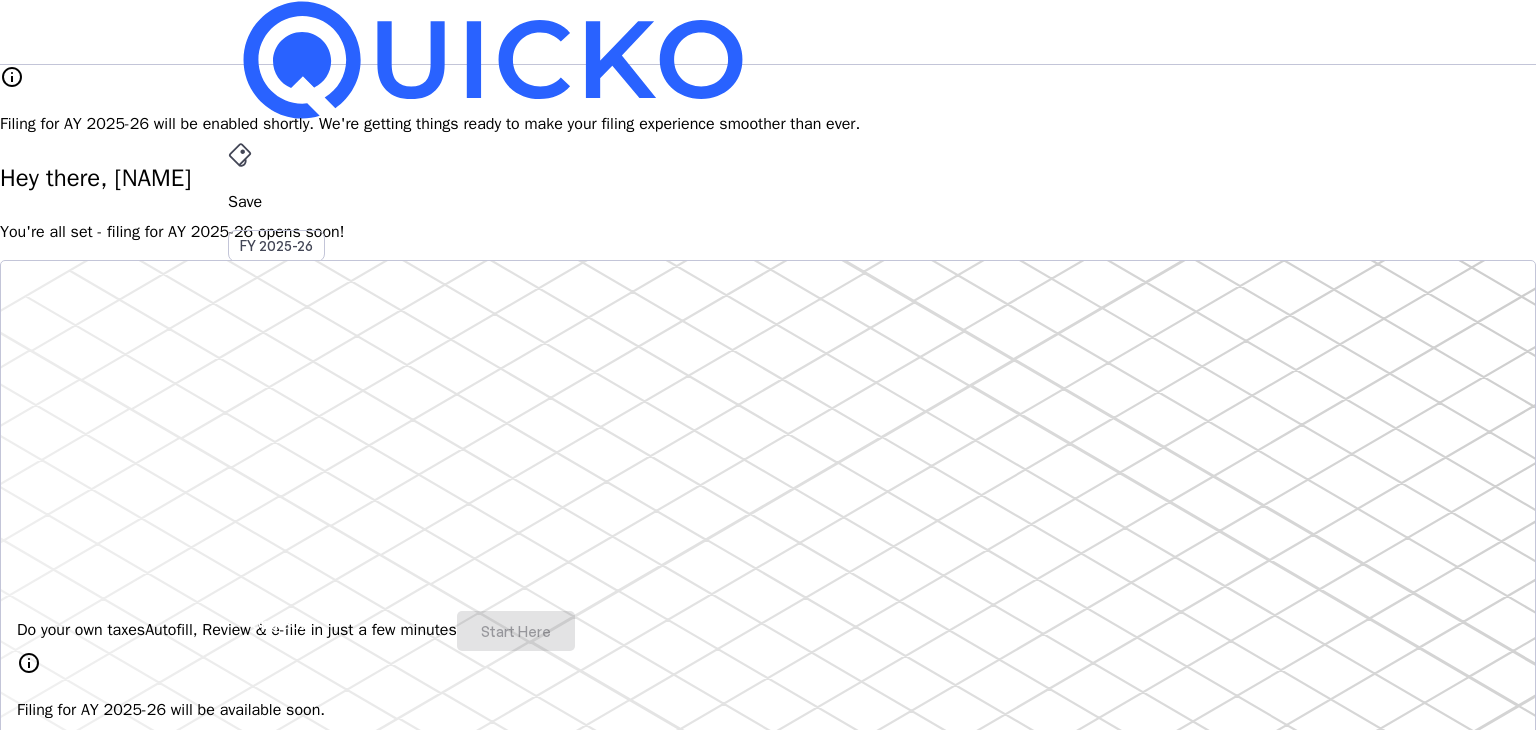 click on "More" at bounding box center [768, 496] 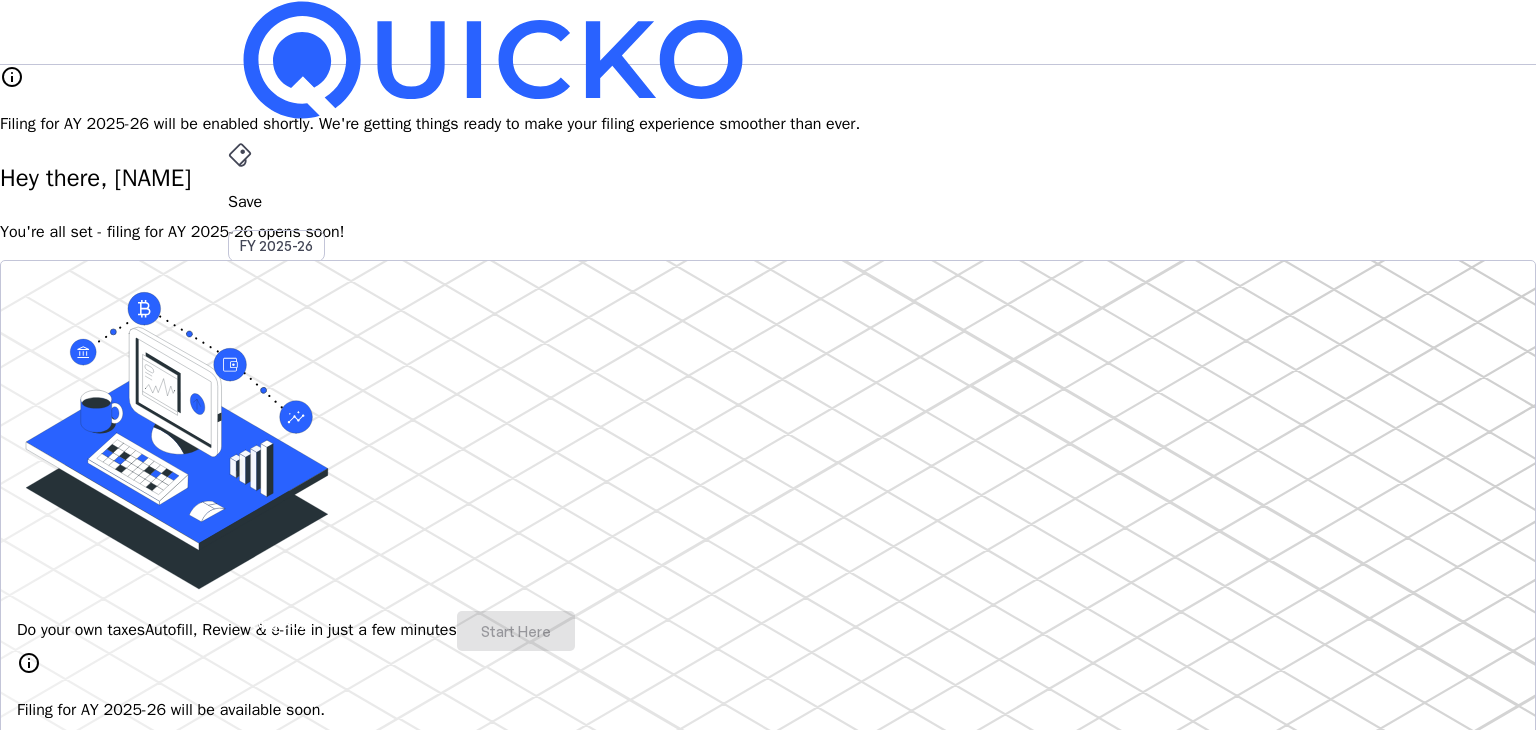 click on "Investments" at bounding box center [90, 3407] 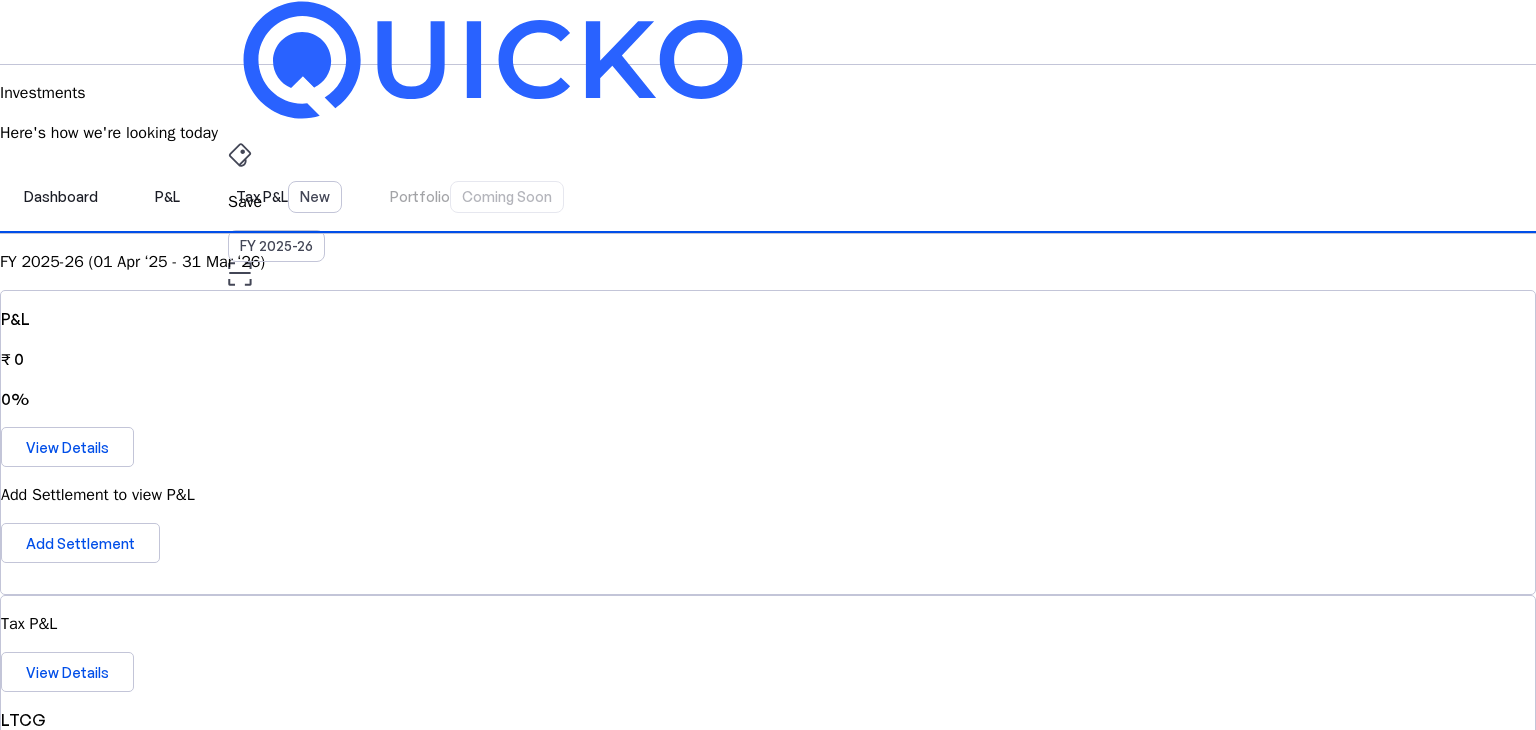 click on "[BRAND] [ID]" at bounding box center (768, 1483) 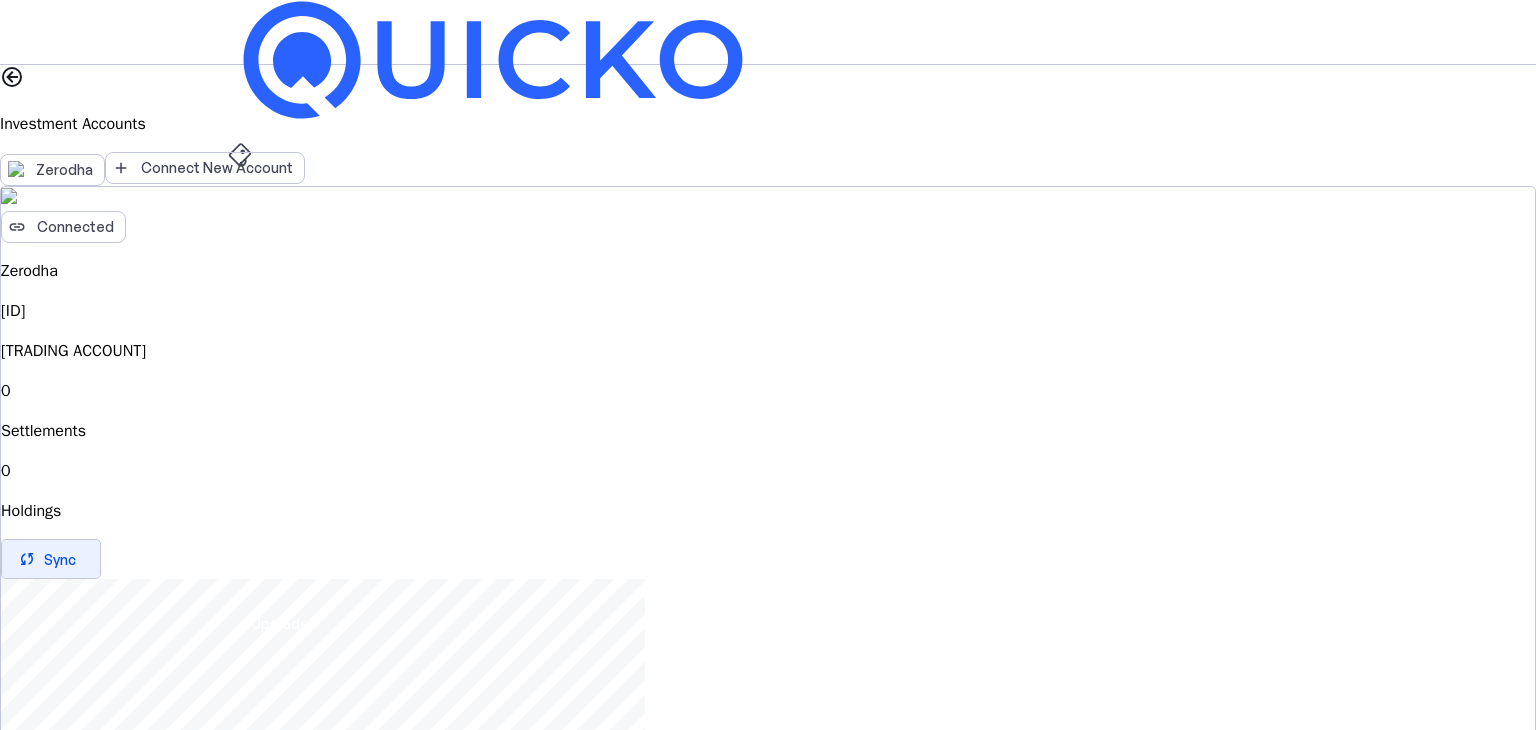 click at bounding box center [51, 559] 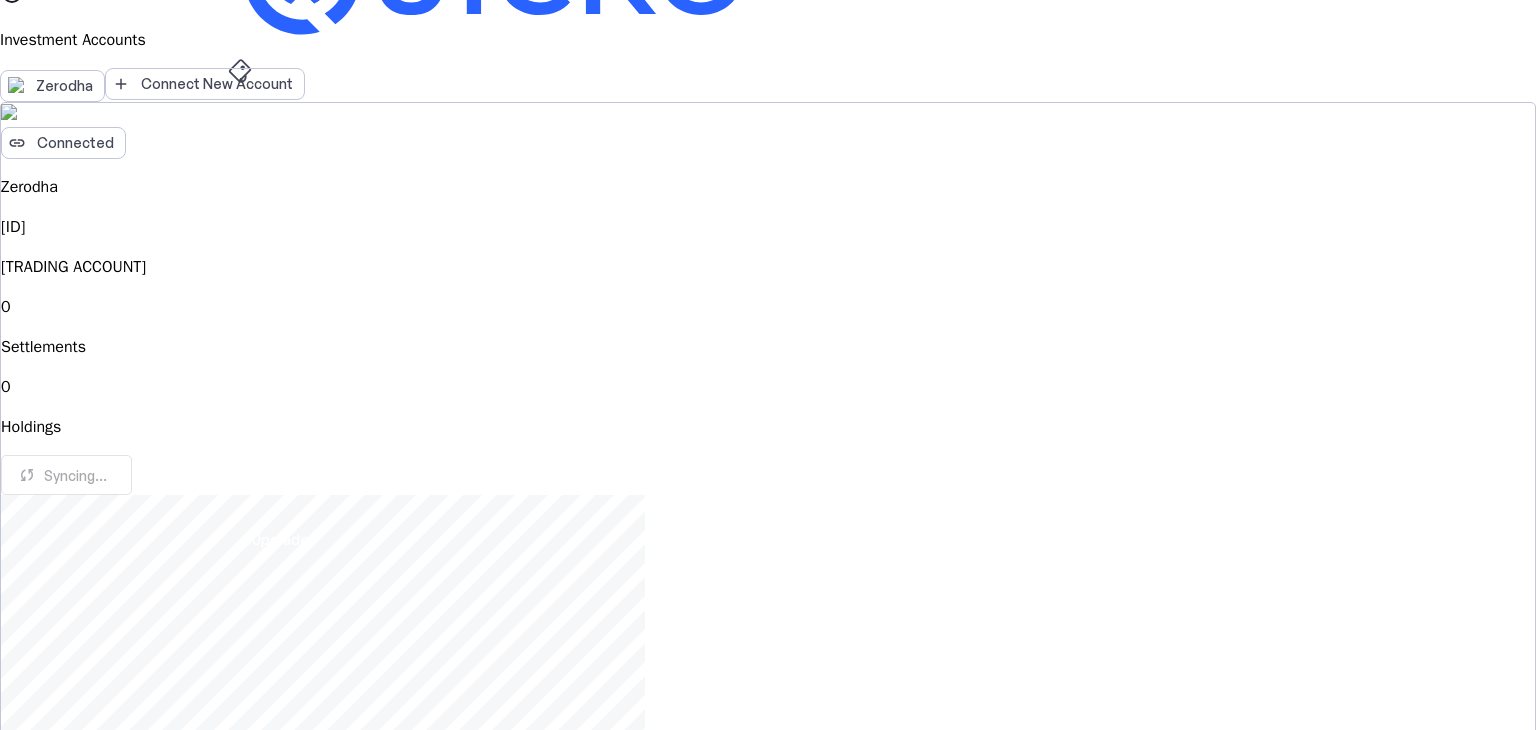 scroll, scrollTop: 0, scrollLeft: 0, axis: both 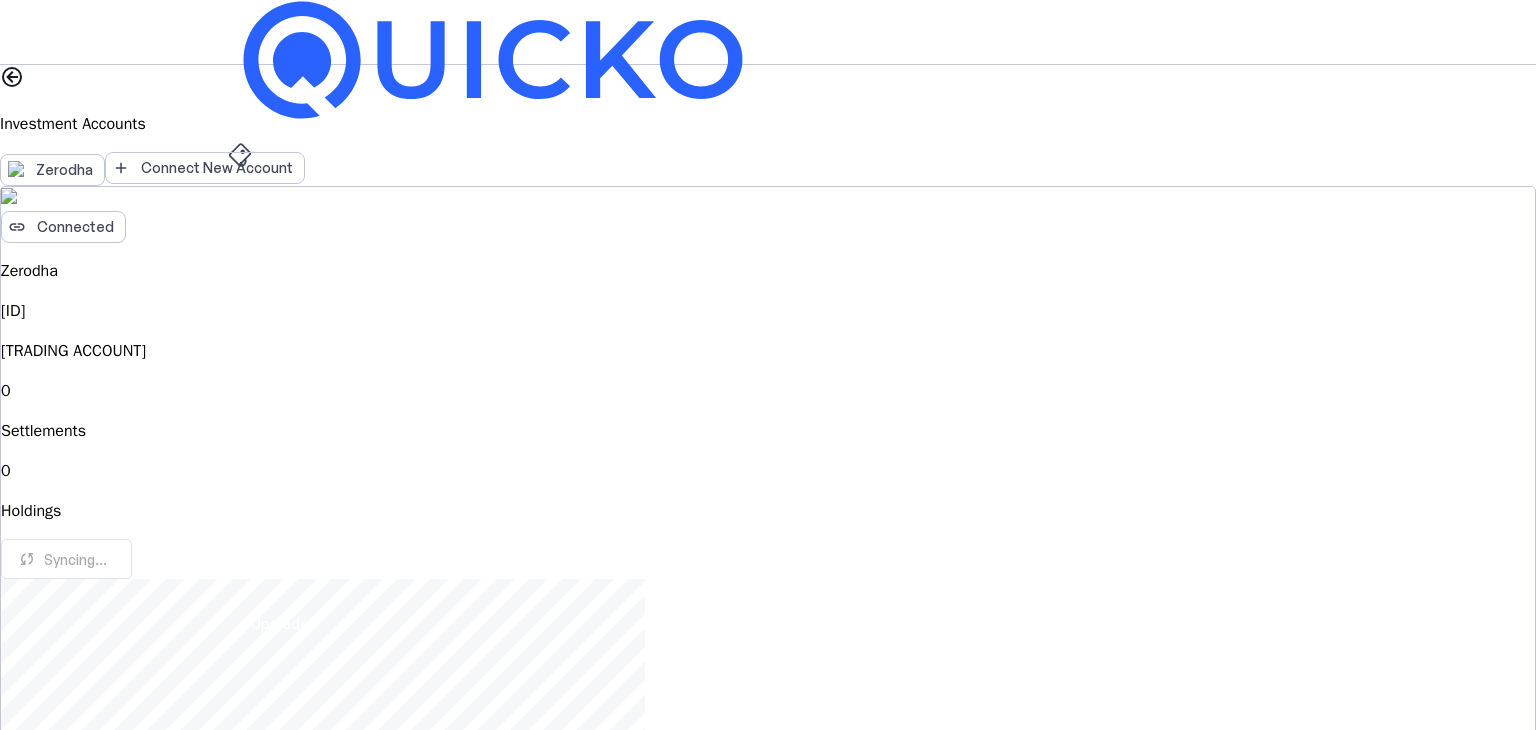 click at bounding box center (12, 77) 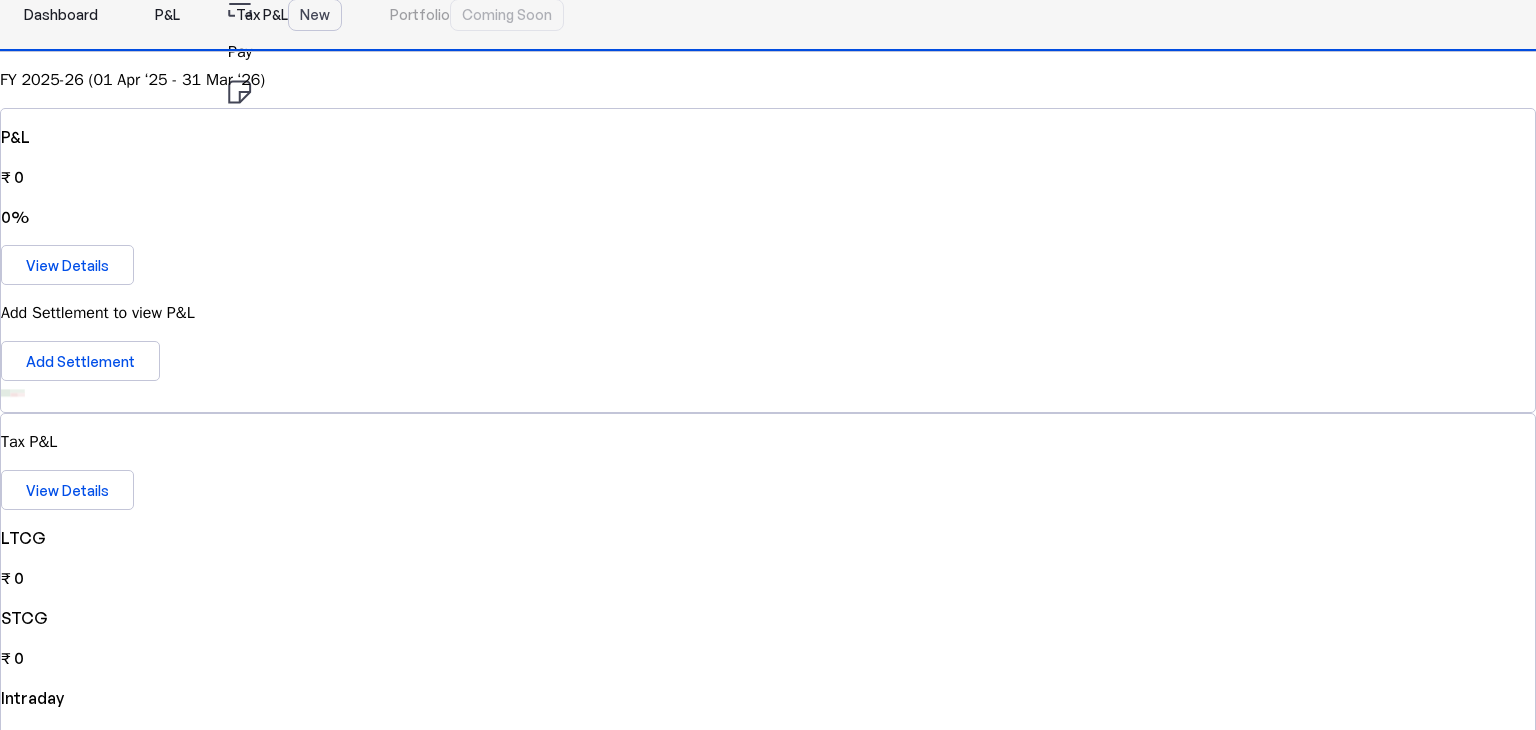 scroll, scrollTop: 100, scrollLeft: 0, axis: vertical 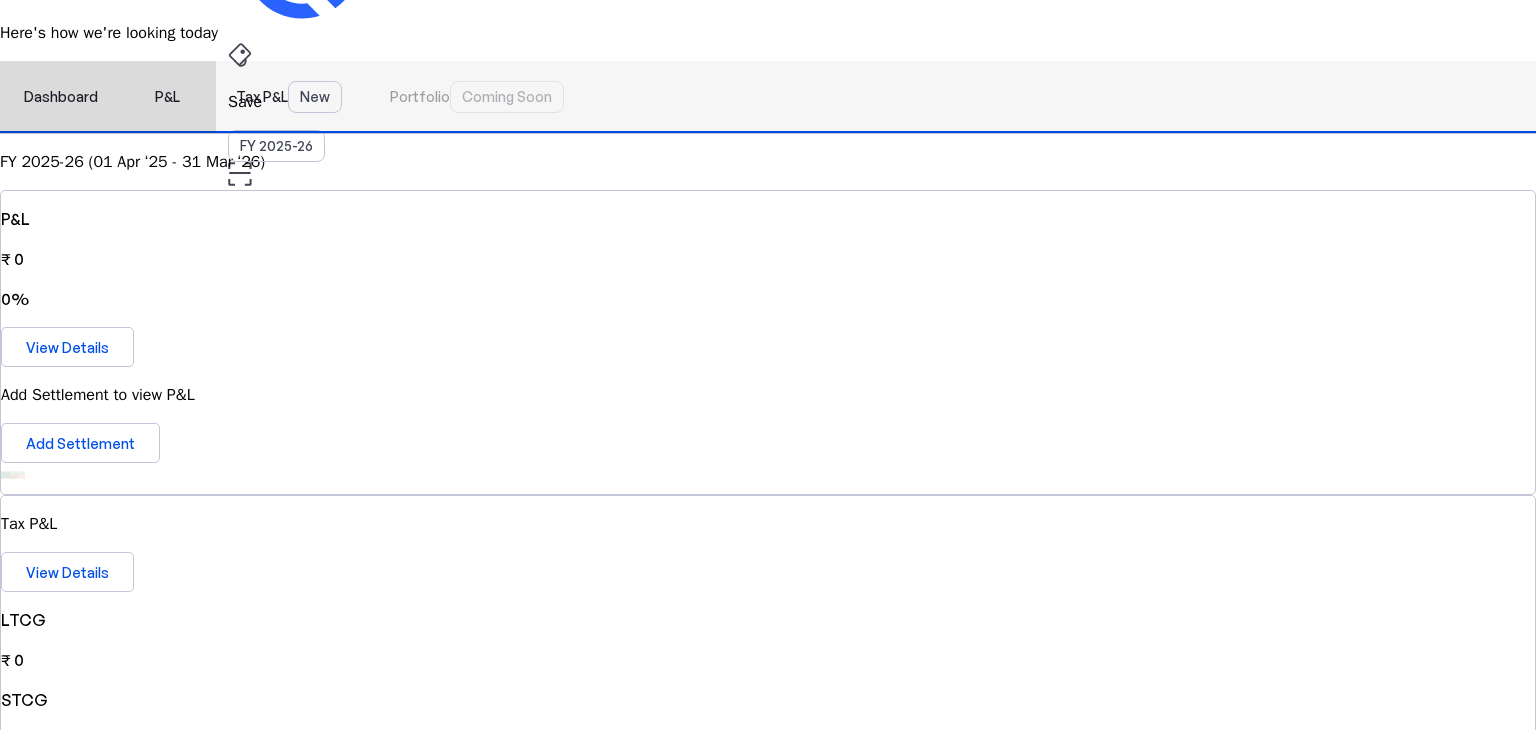 click on "P&L" at bounding box center [167, 97] 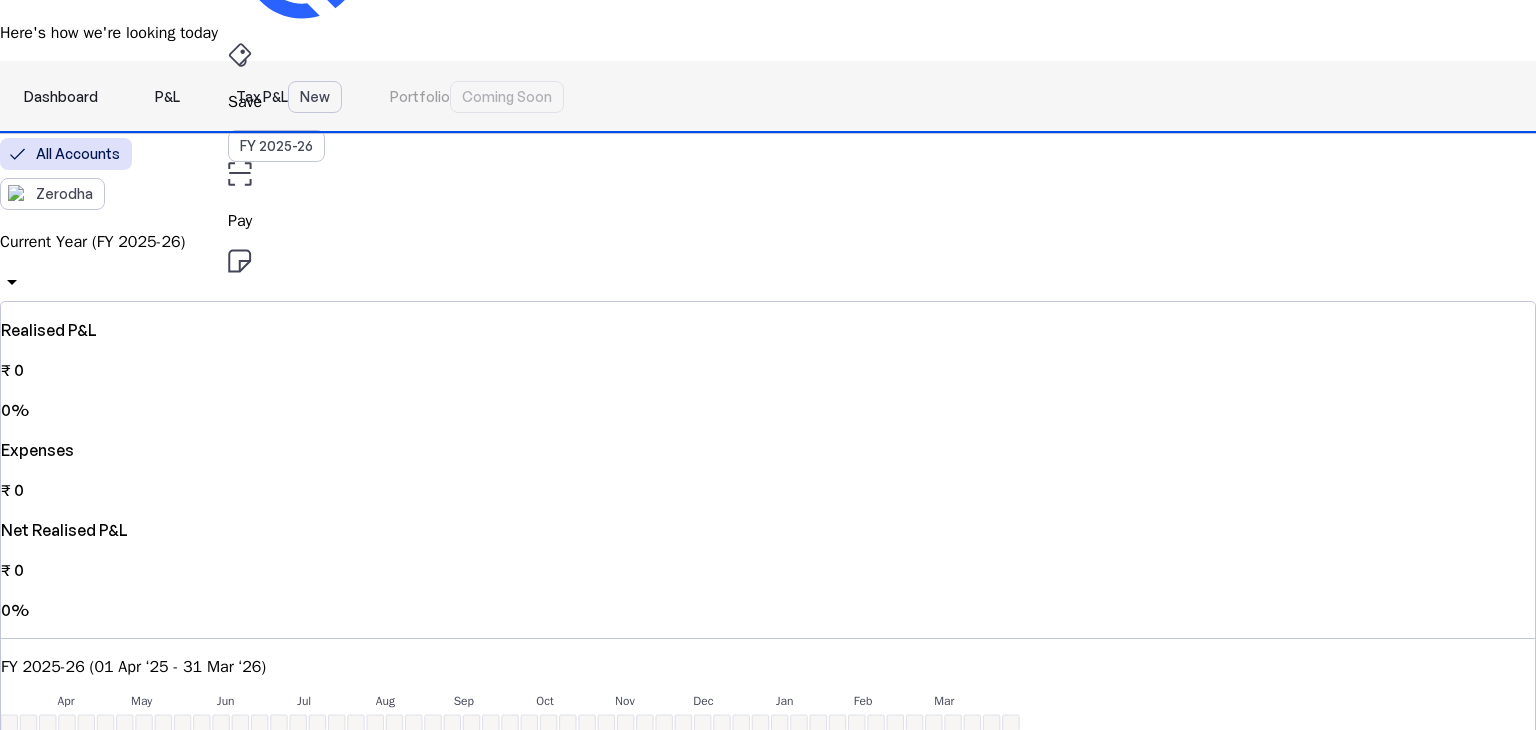 scroll, scrollTop: 0, scrollLeft: 0, axis: both 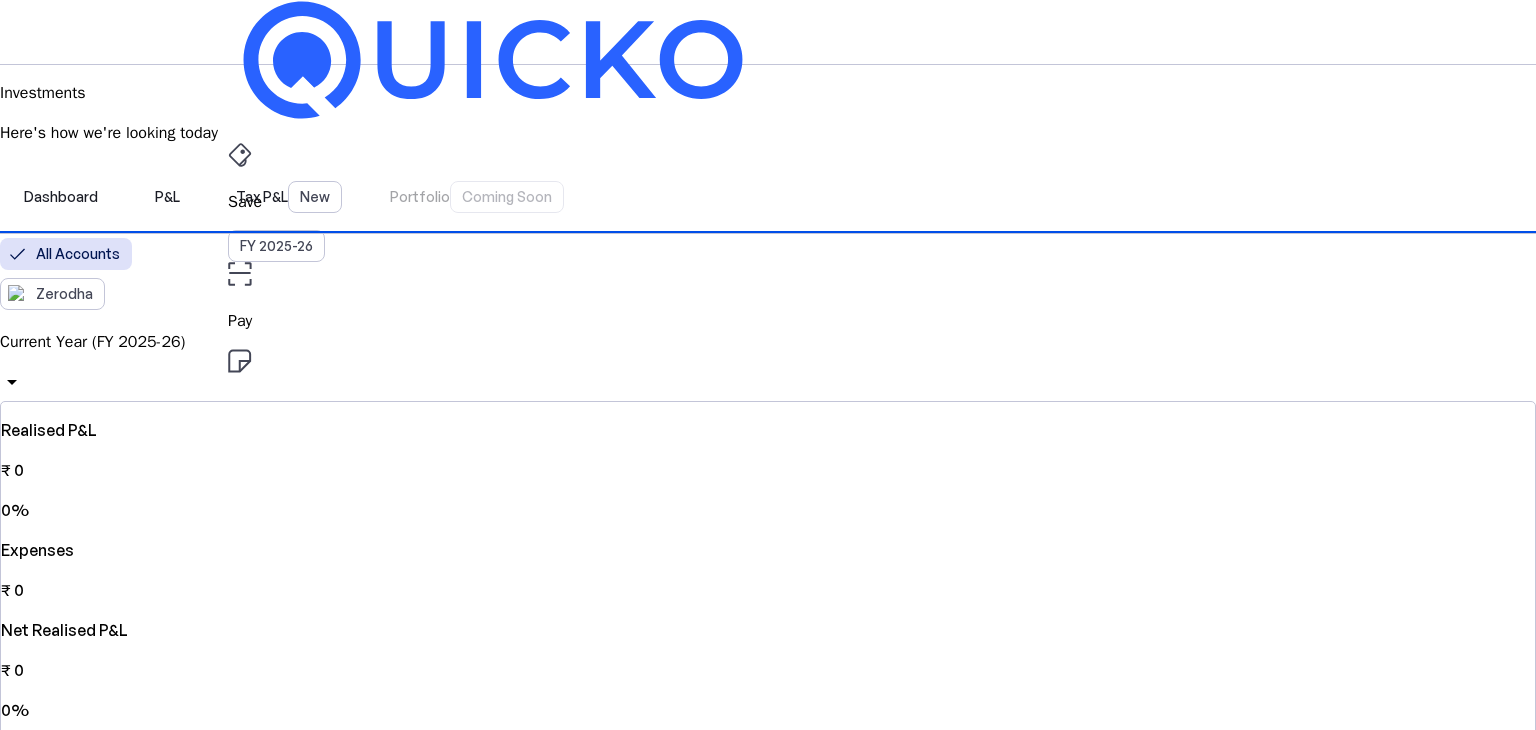 click on "Current Year (FY 2025-26)" at bounding box center [768, 342] 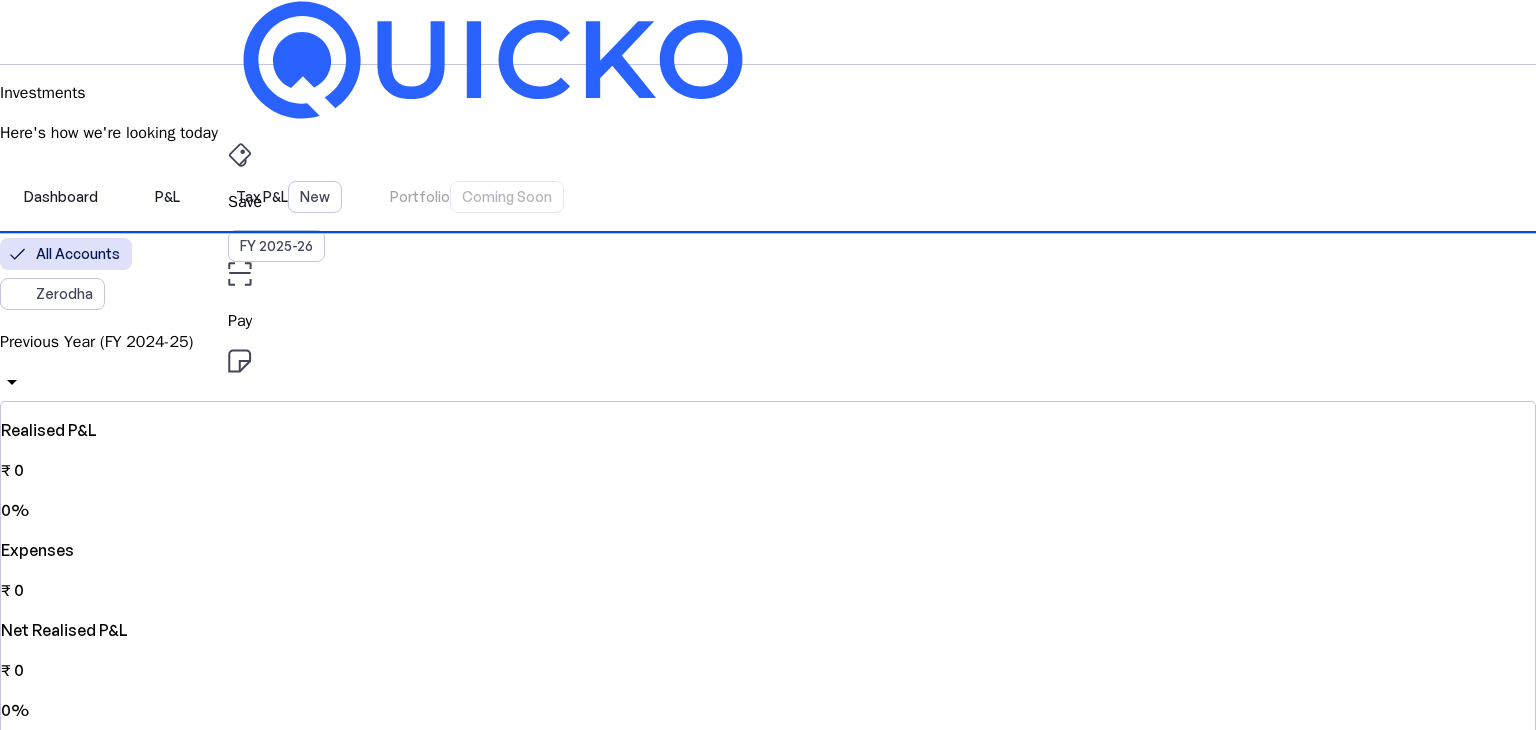 click on "Previous Year (FY 2024-25)" at bounding box center (768, 342) 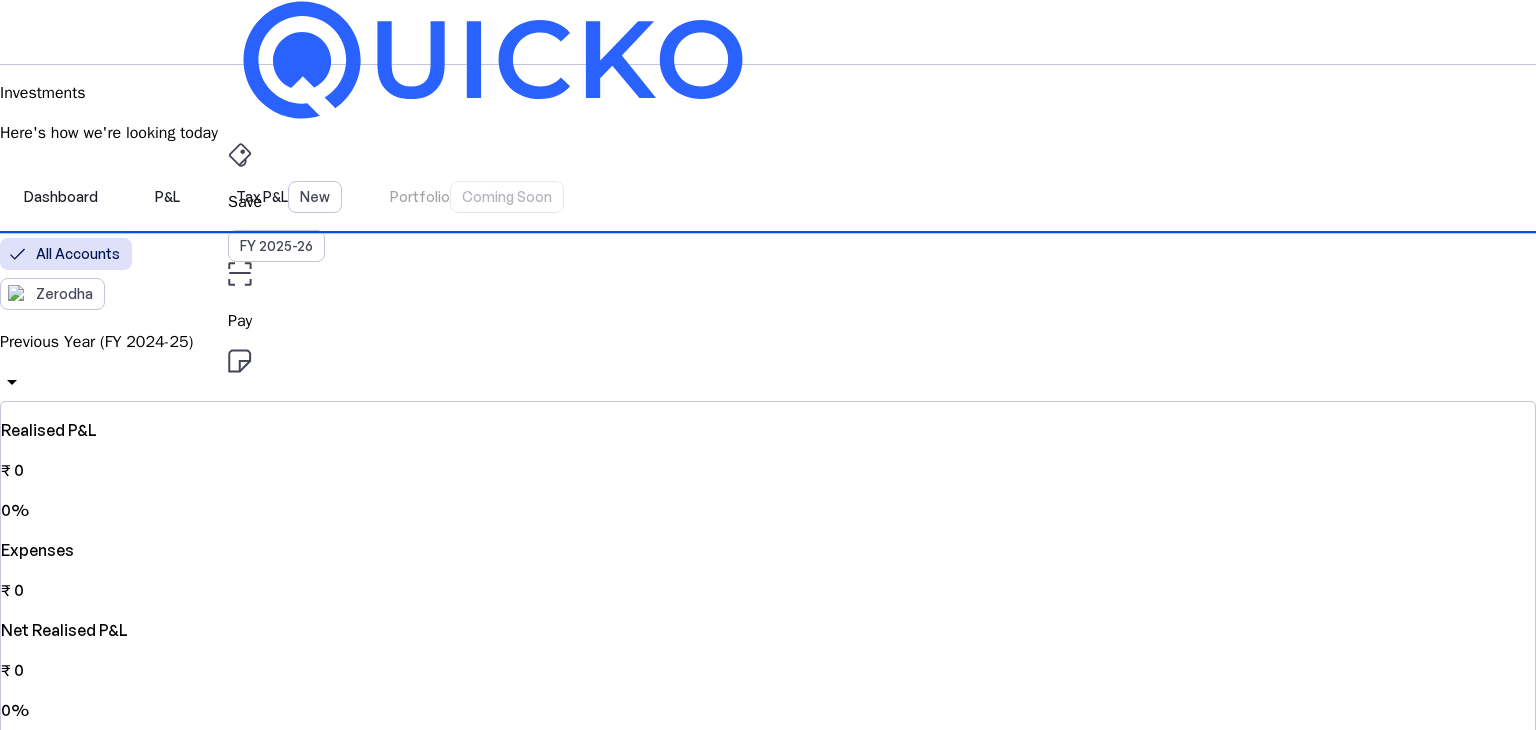 click at bounding box center (768, 2607) 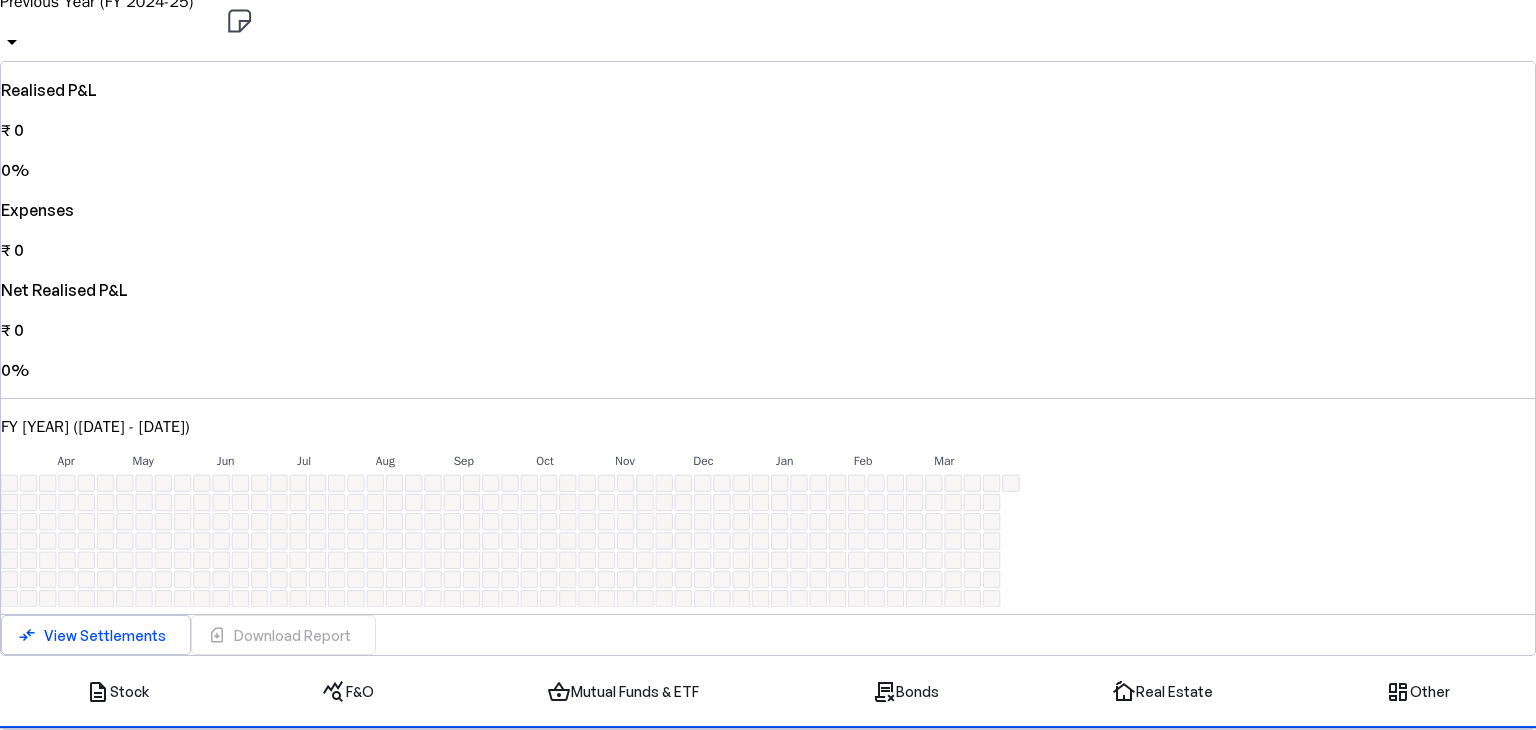 scroll, scrollTop: 0, scrollLeft: 0, axis: both 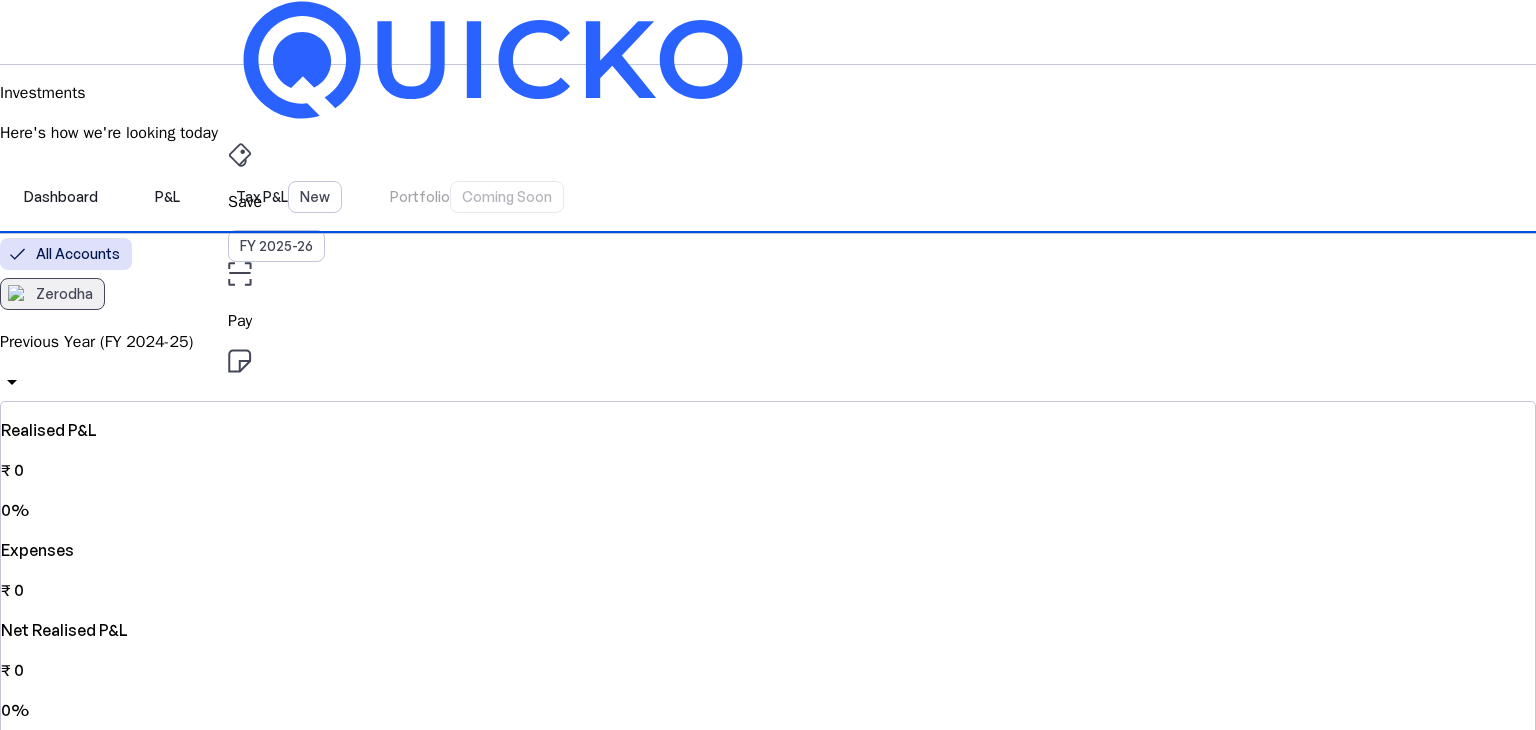 click on "Zerodha" at bounding box center [52, 294] 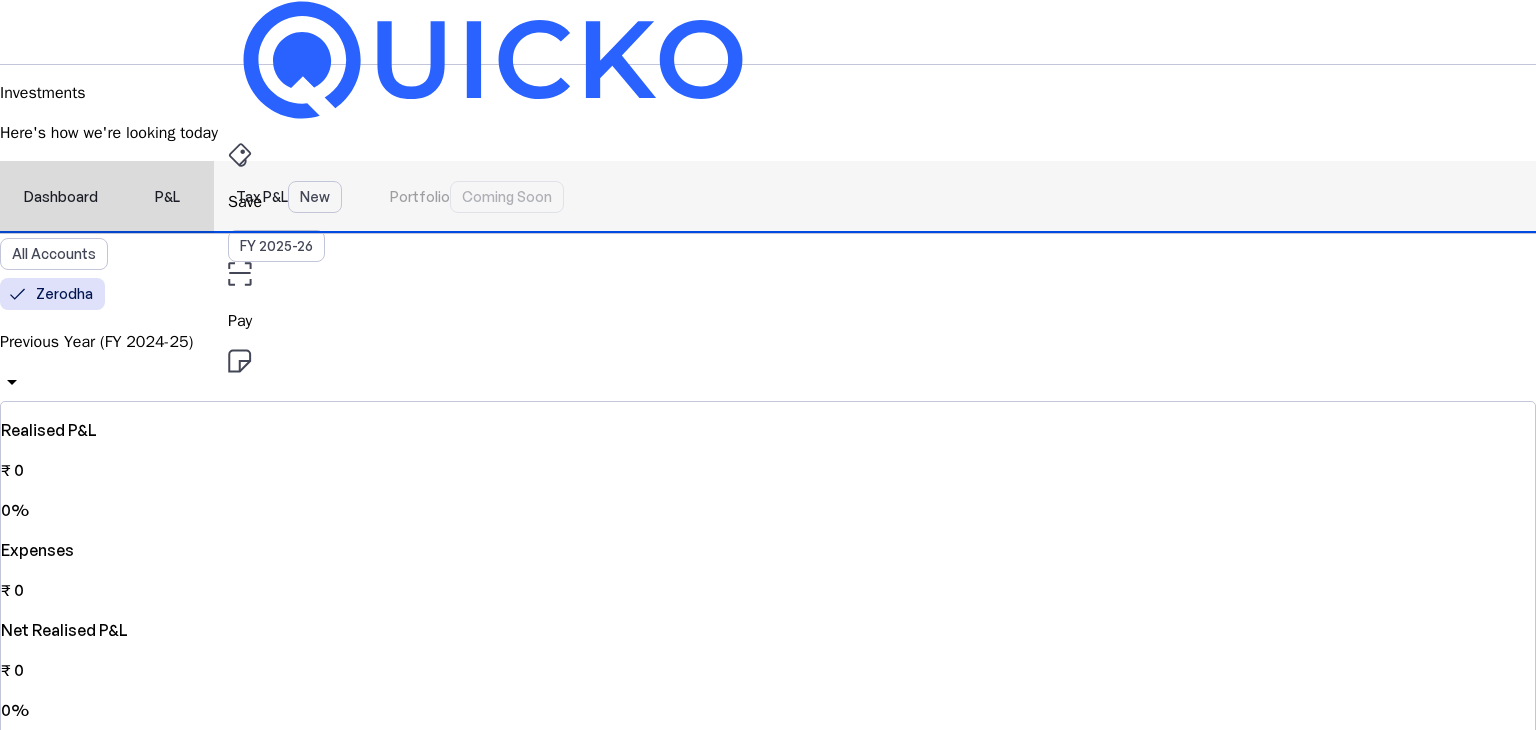 click on "Tax P&L  New" at bounding box center (289, 197) 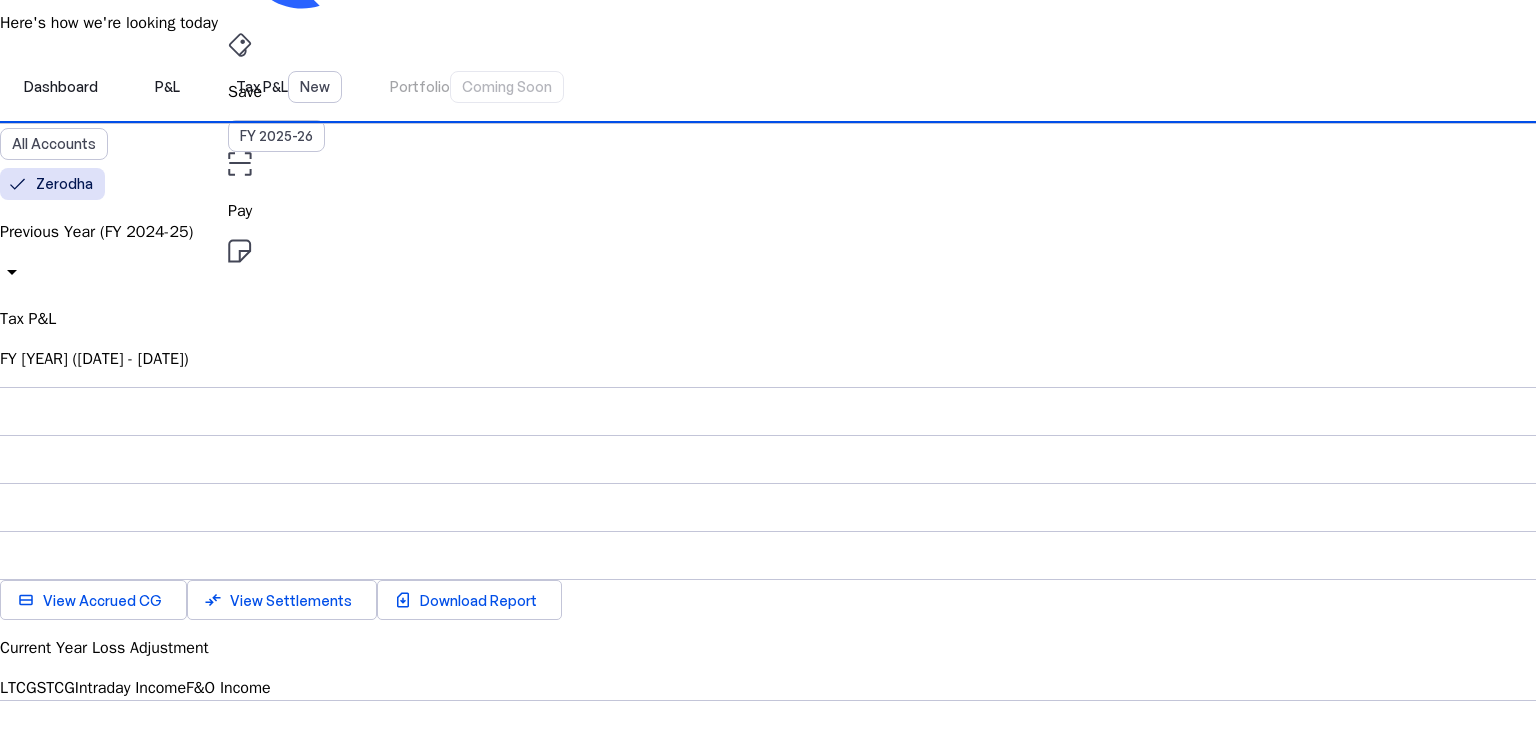 scroll, scrollTop: 0, scrollLeft: 0, axis: both 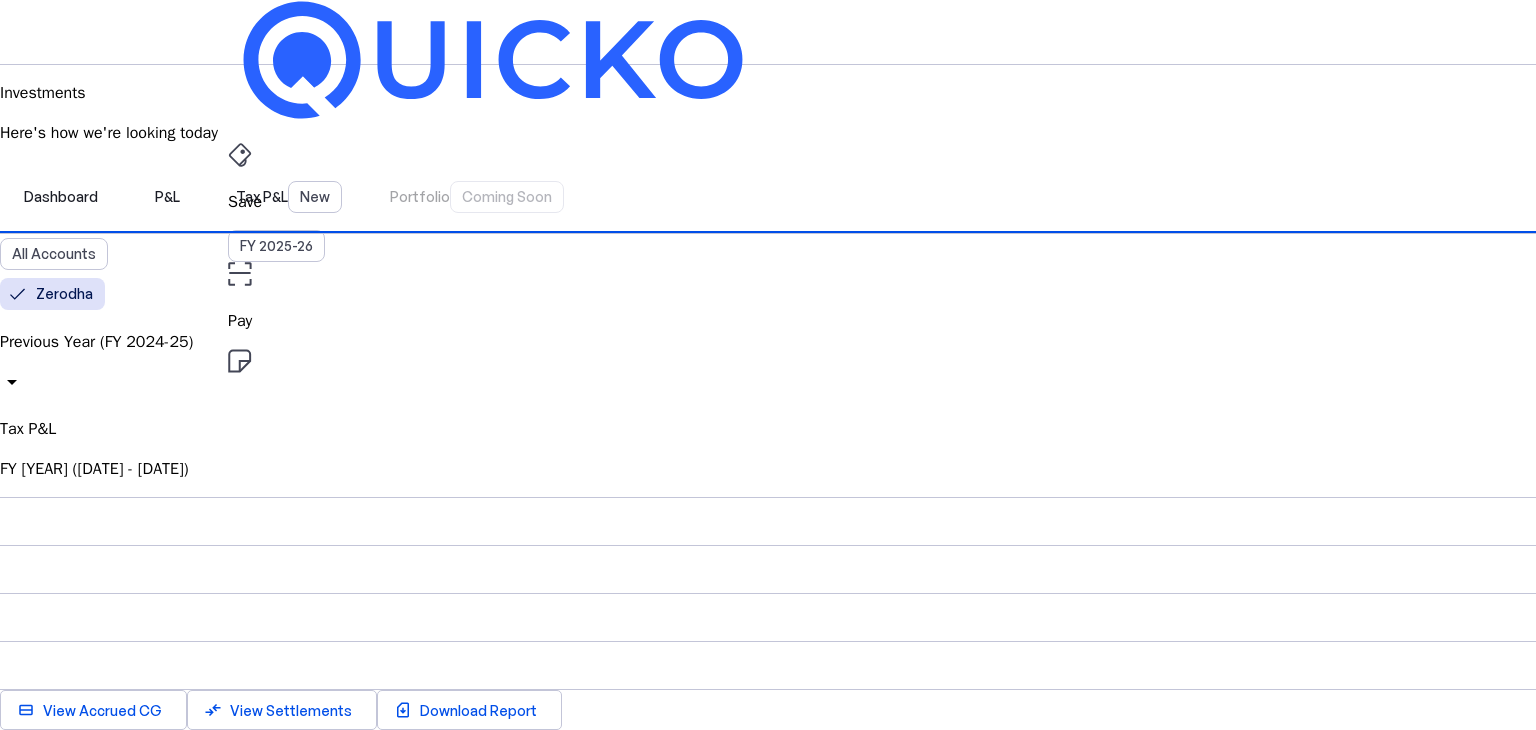 click on "Dashboard   P&L   Tax P&L  New  Portfolio  Coming Soon" at bounding box center [768, 197] 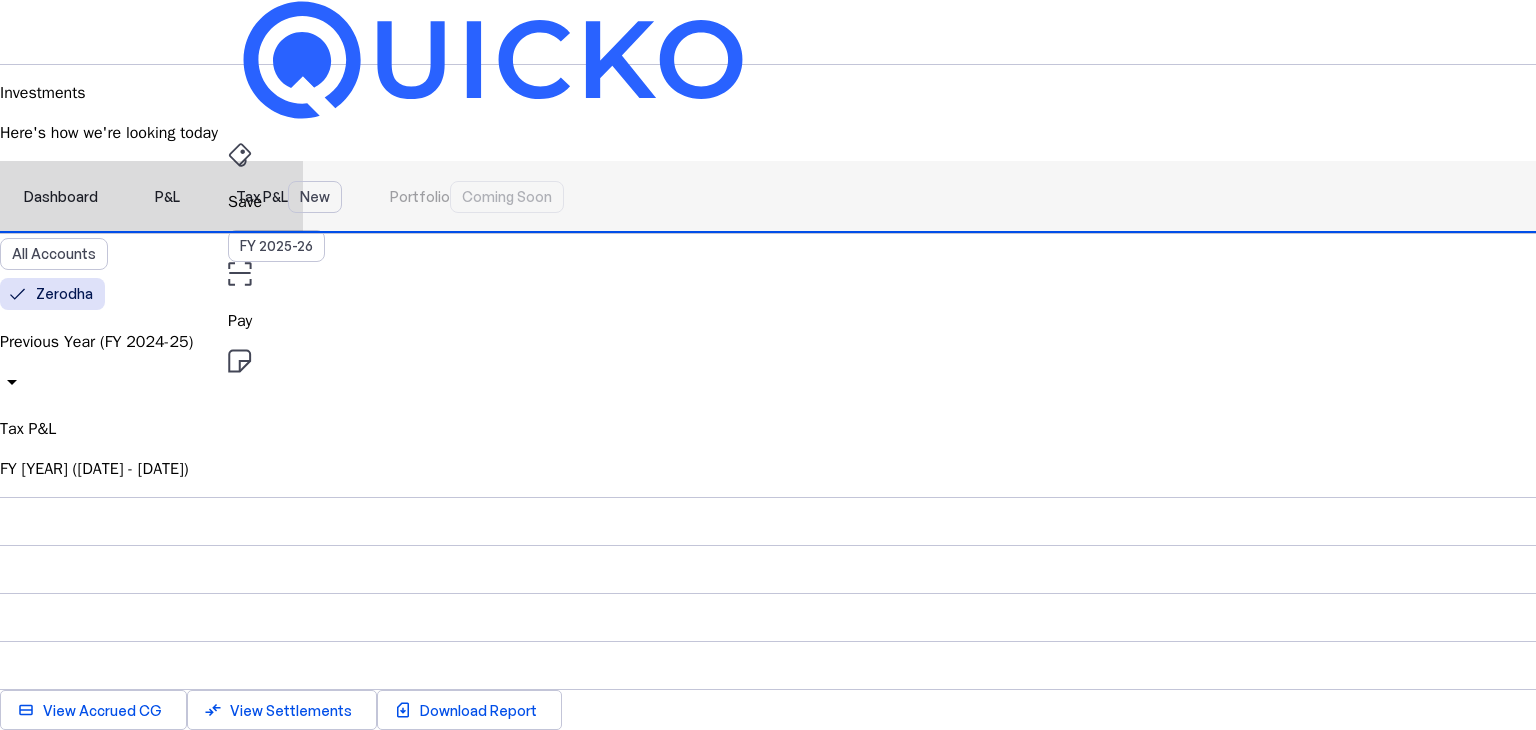 click on "Dashboard" at bounding box center (61, 197) 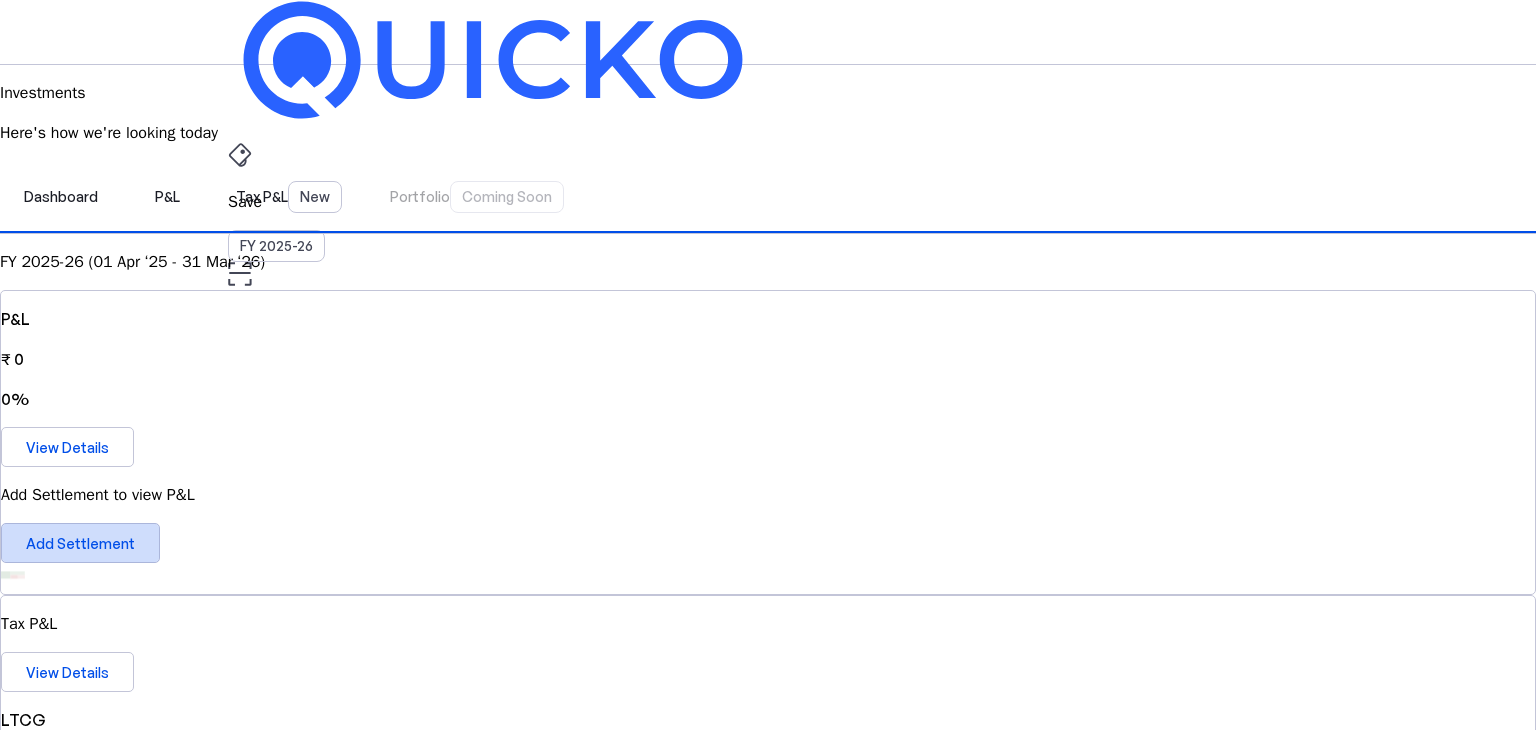 click at bounding box center [80, 543] 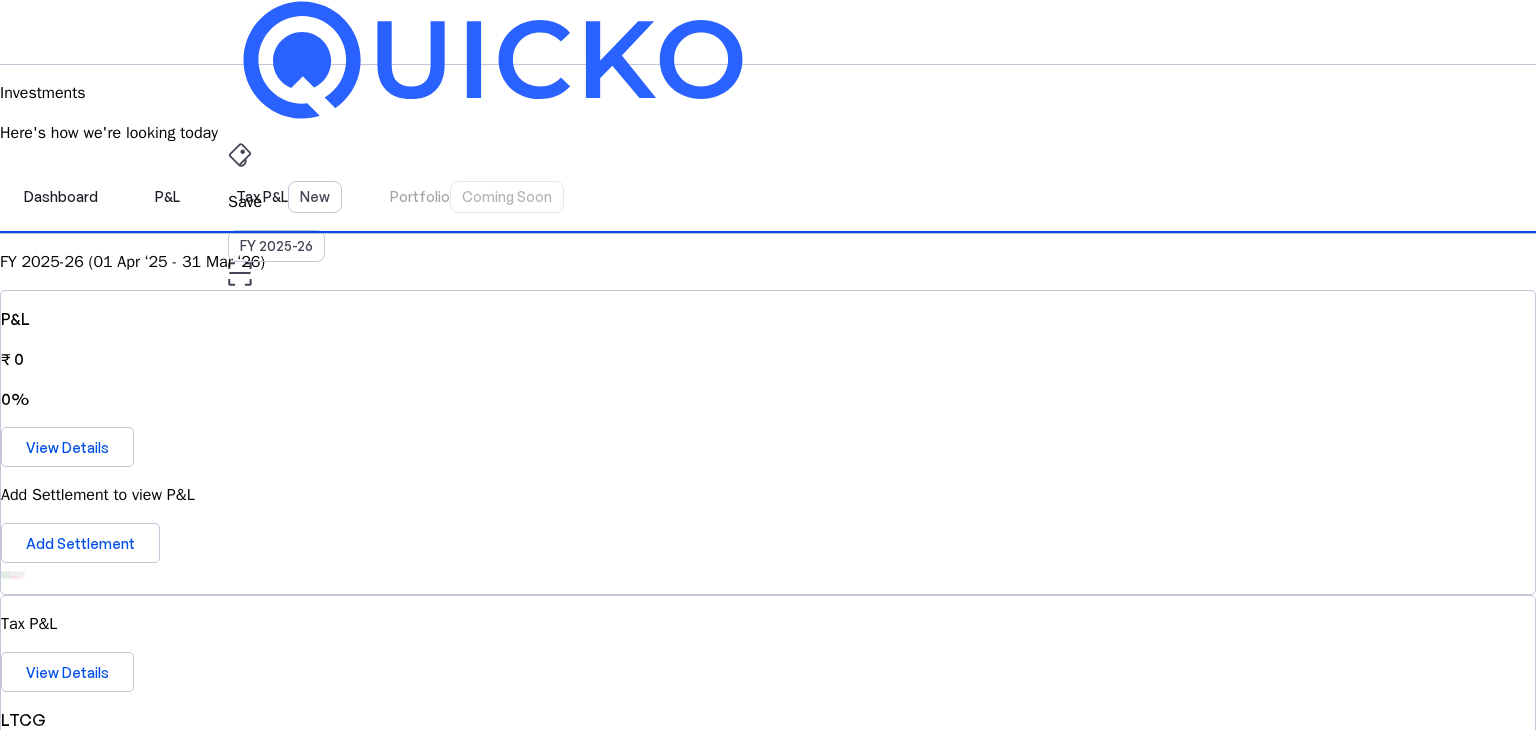 click on "[BRAND] [ID]" at bounding box center (768, 1483) 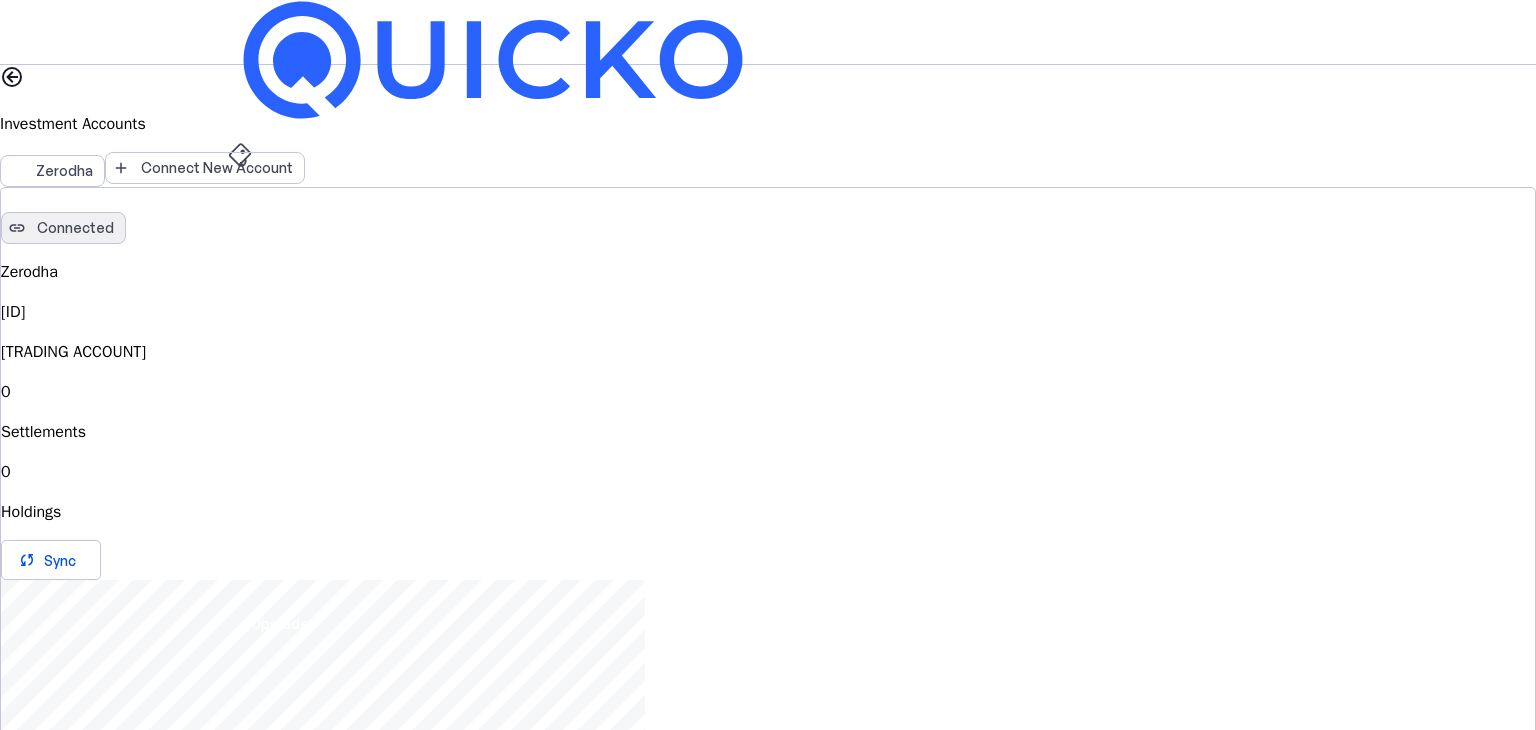 click on "link  Connected" at bounding box center (63, 228) 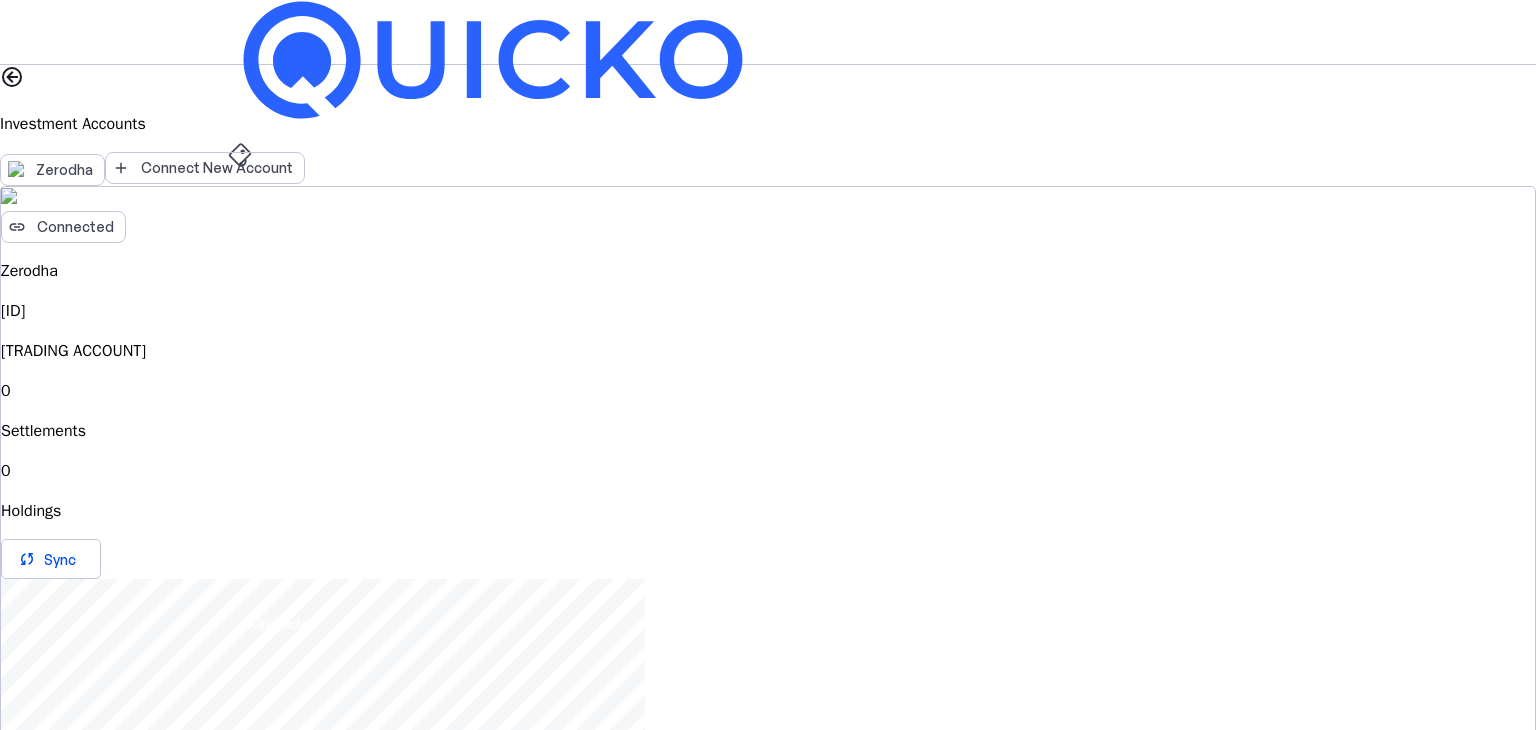 click on "[TRADING ACCOUNT]" at bounding box center (768, 351) 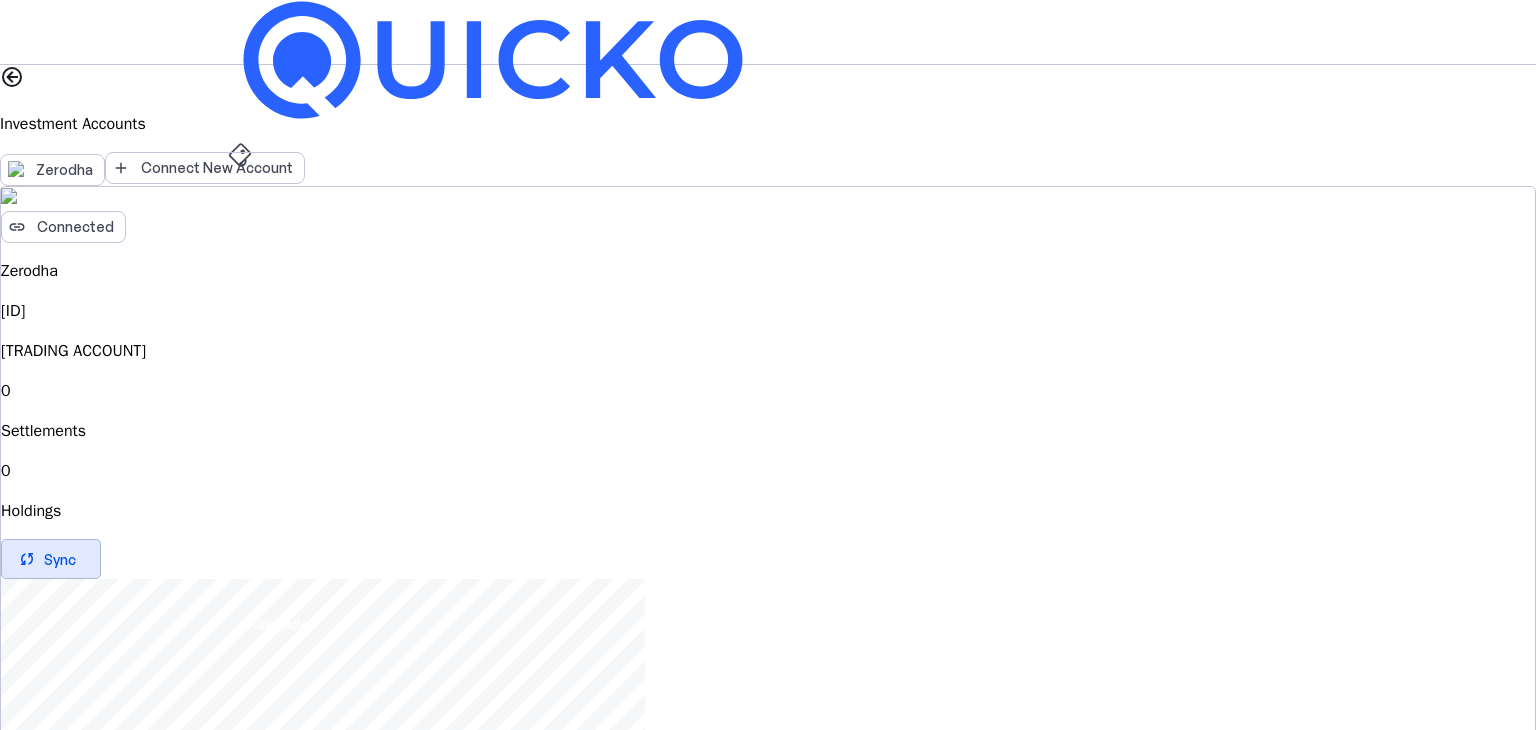 click at bounding box center (51, 559) 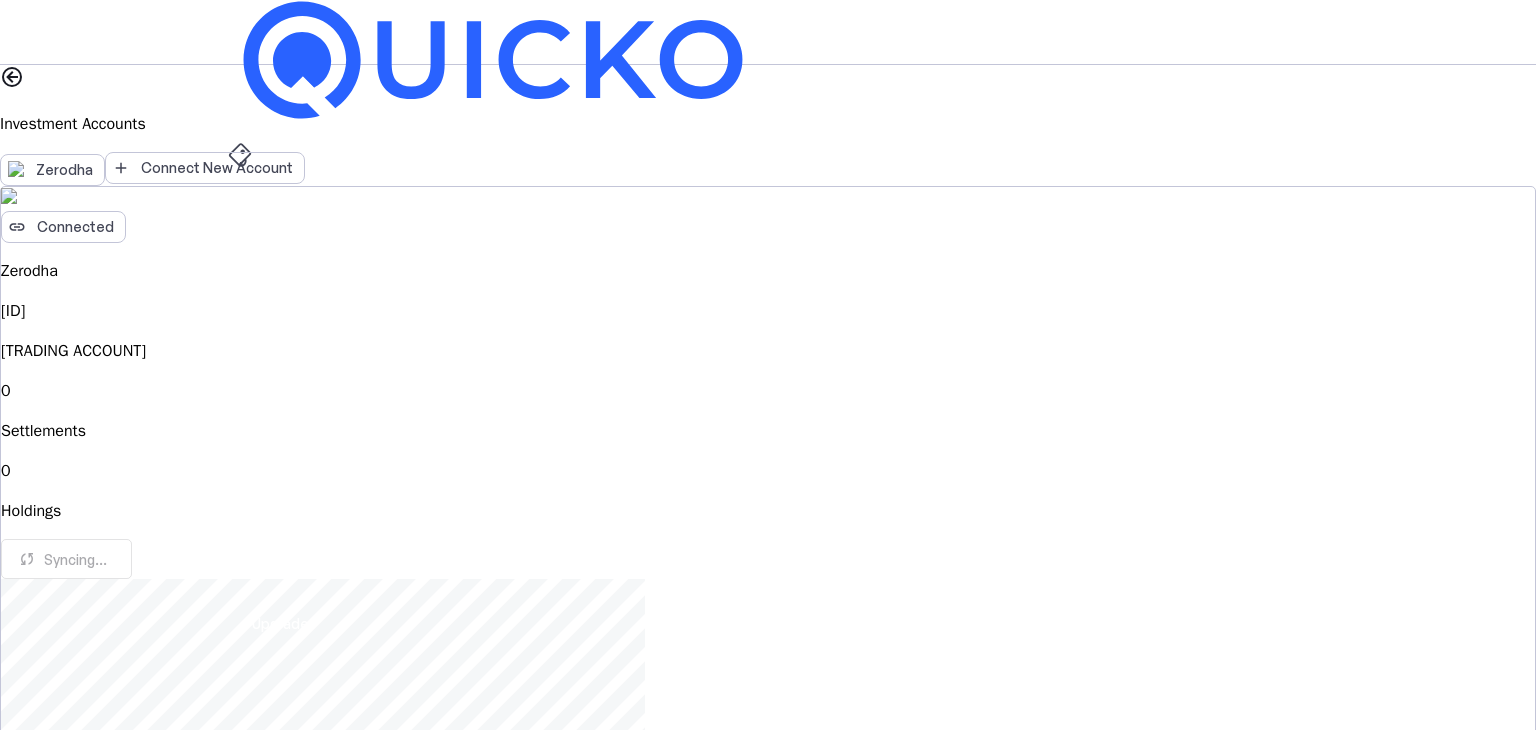 click on "Investments" at bounding box center (768, 496) 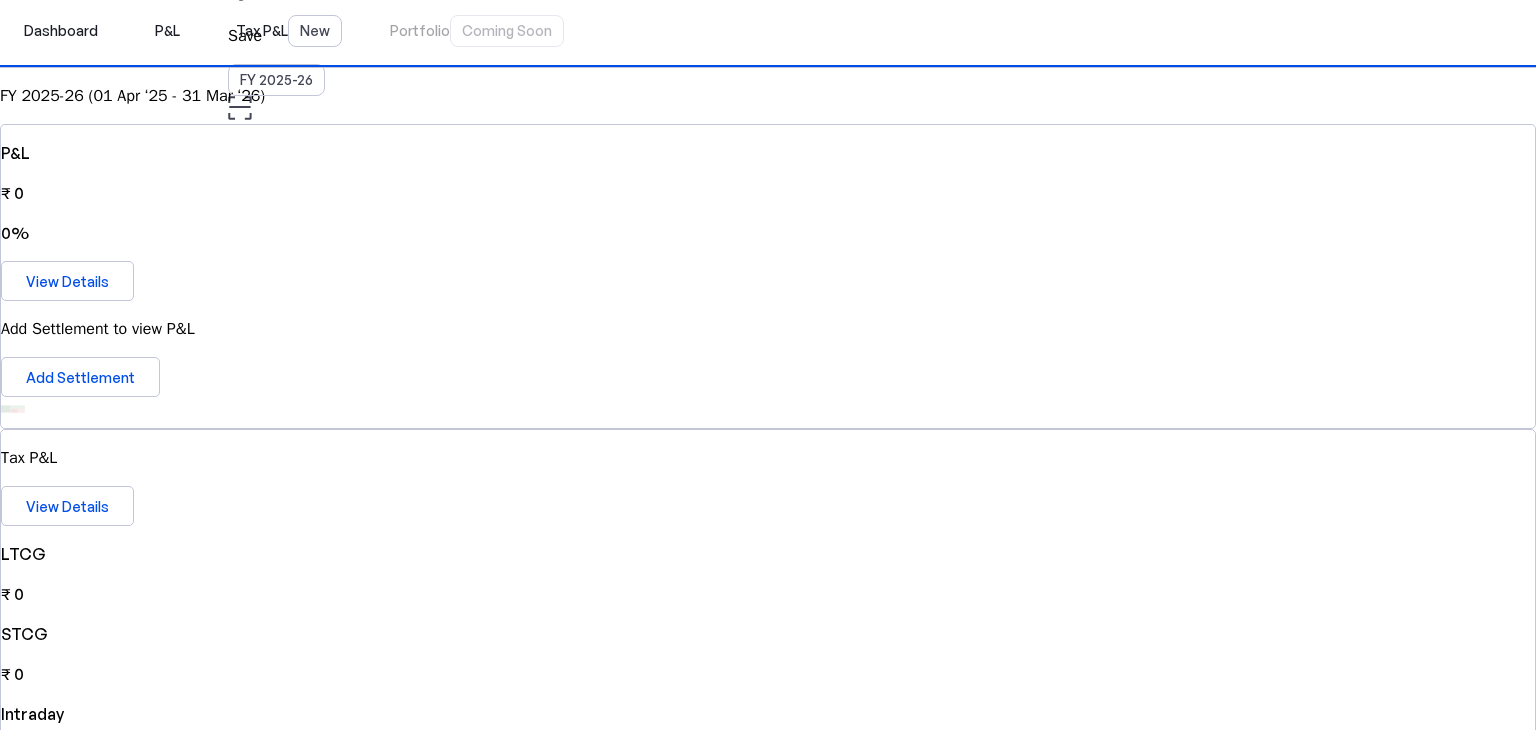 scroll, scrollTop: 118, scrollLeft: 0, axis: vertical 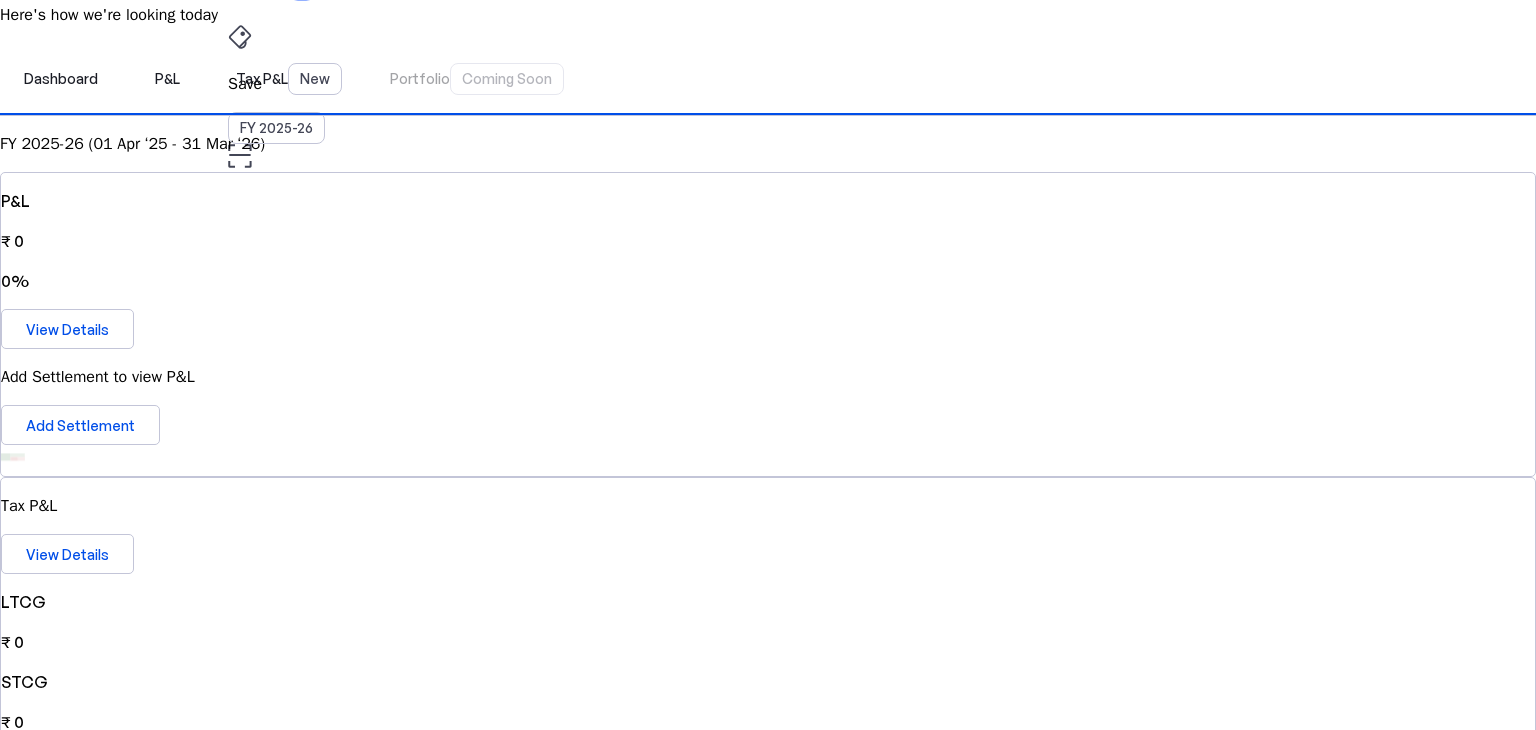click on "Connect Account" at bounding box center (777, 1453) 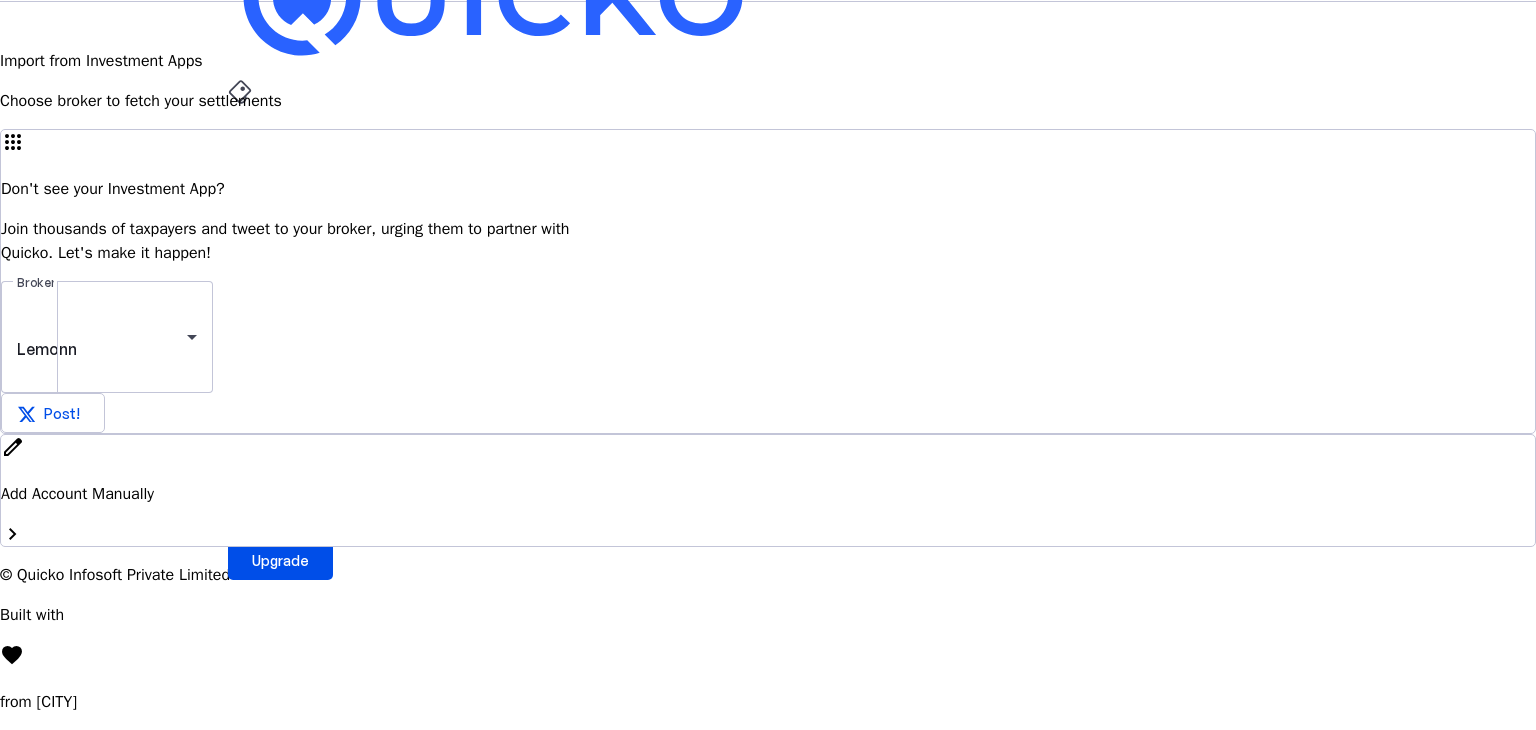 scroll, scrollTop: 0, scrollLeft: 0, axis: both 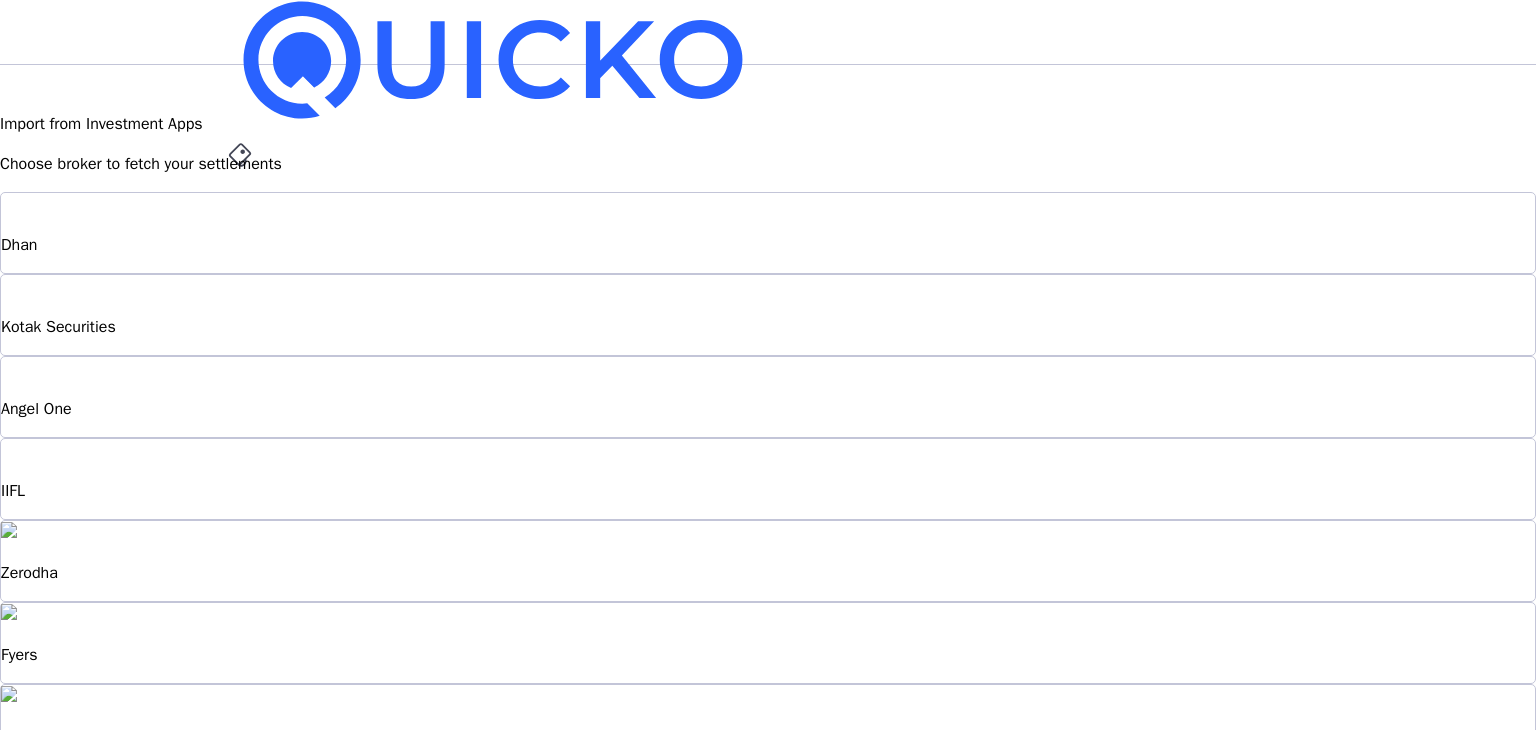 click on "Zerodha" at bounding box center [768, 245] 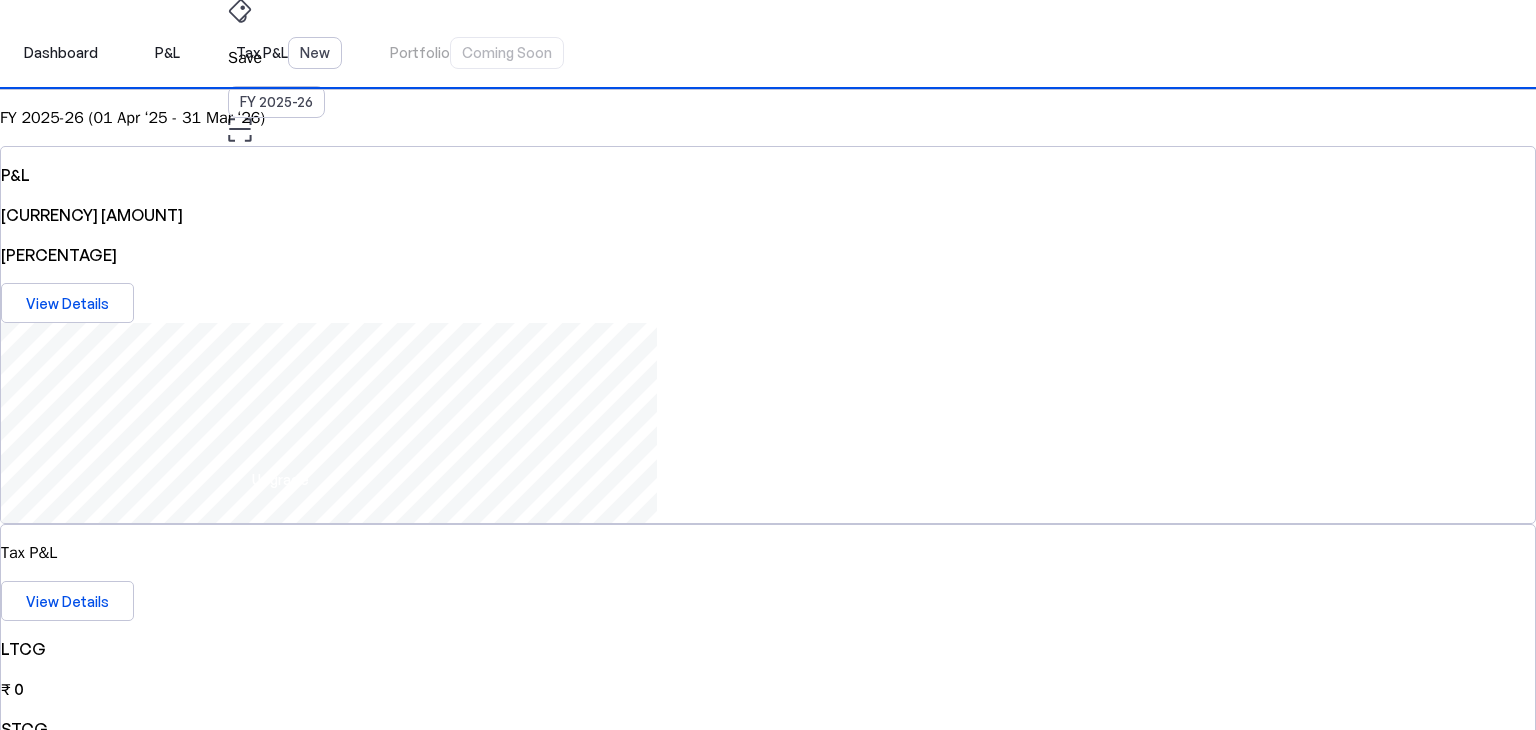 scroll, scrollTop: 0, scrollLeft: 0, axis: both 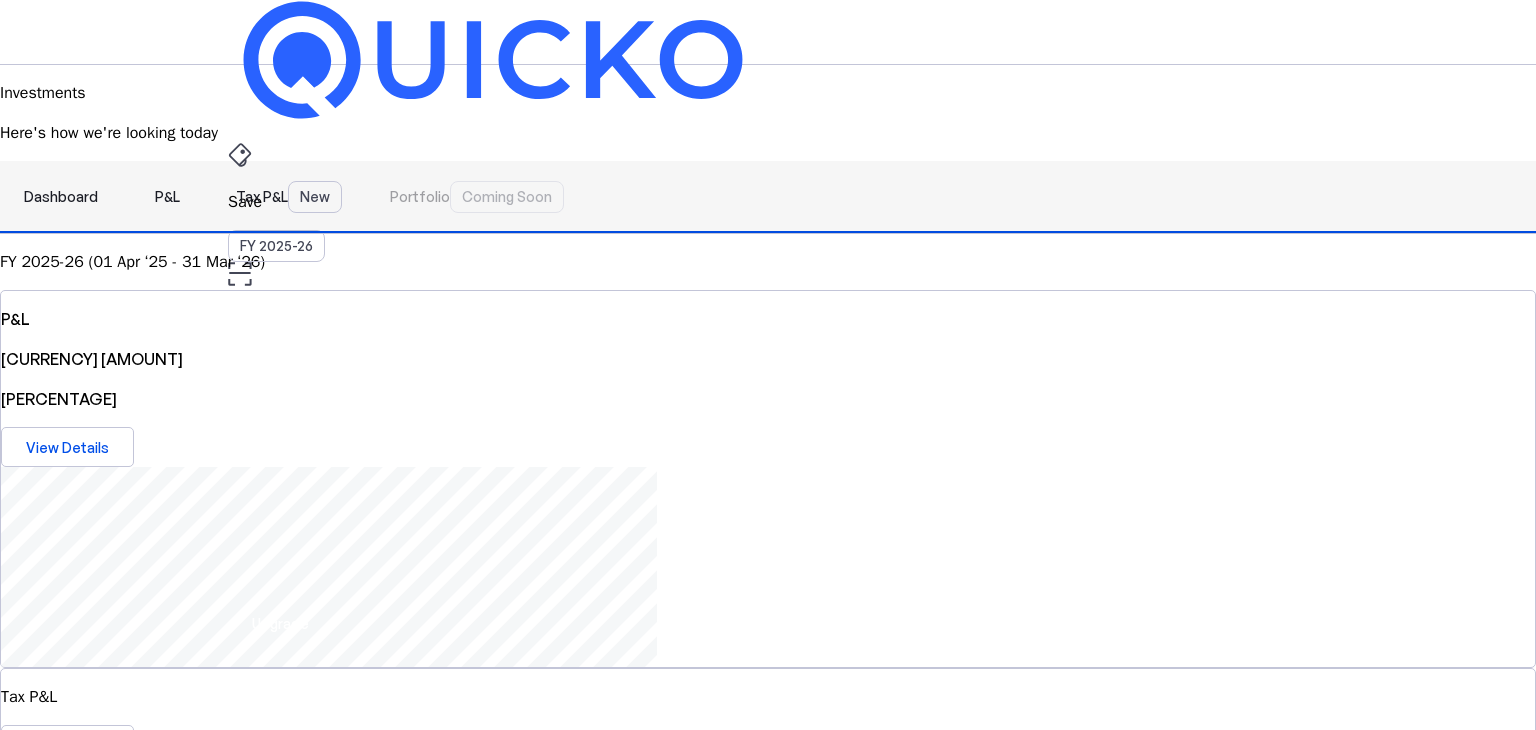 click on "P&L" at bounding box center [167, 197] 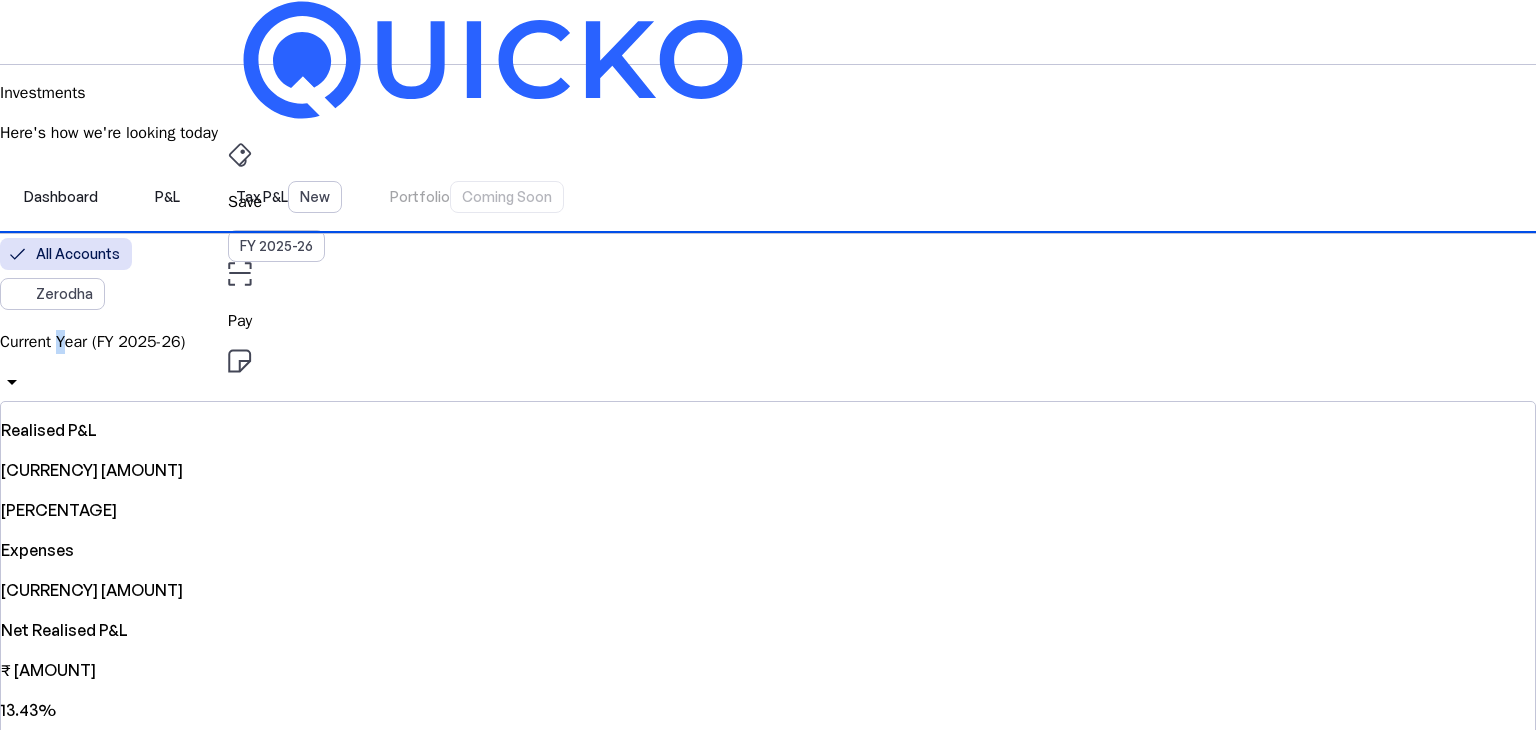 click on "Current Year (FY 2025-26)" at bounding box center (768, 342) 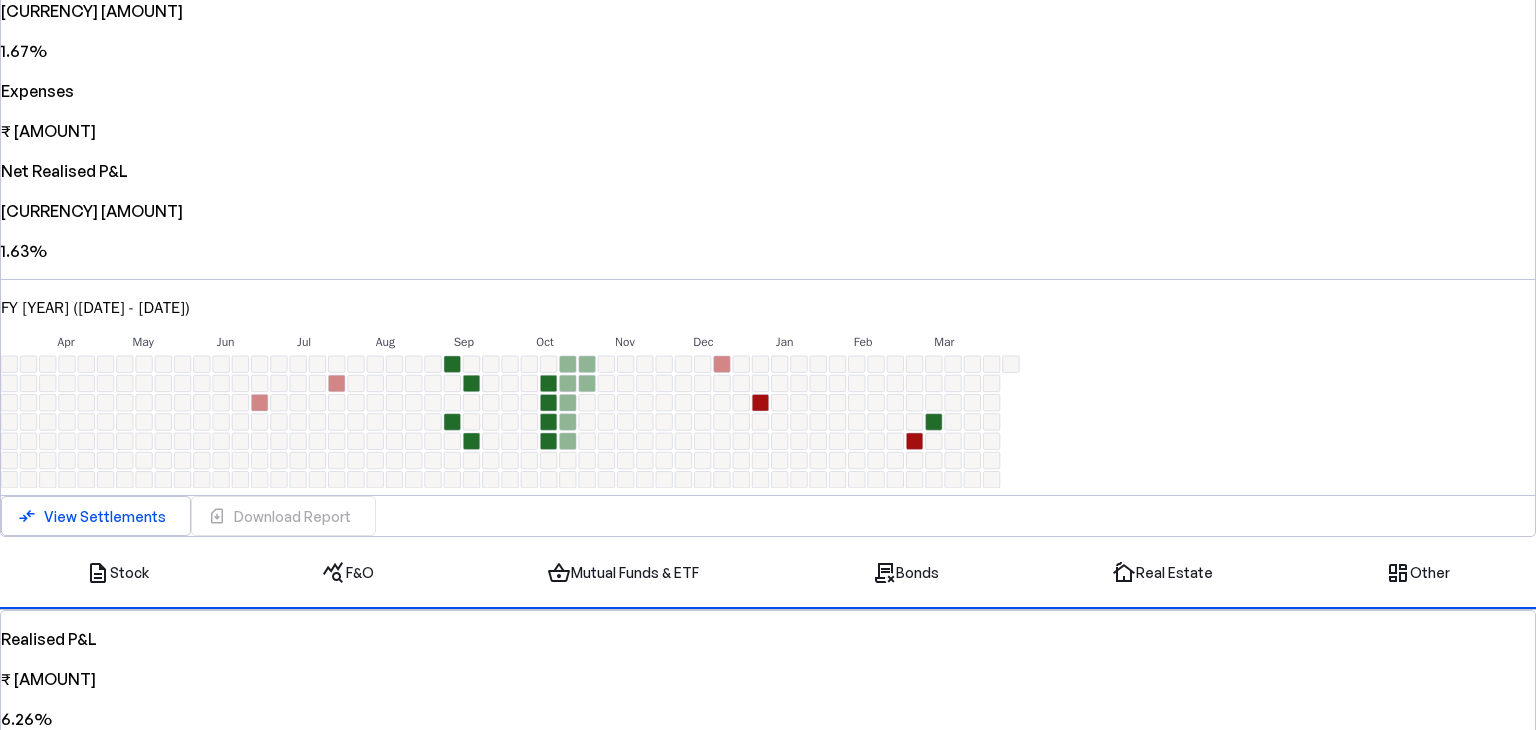 scroll, scrollTop: 0, scrollLeft: 0, axis: both 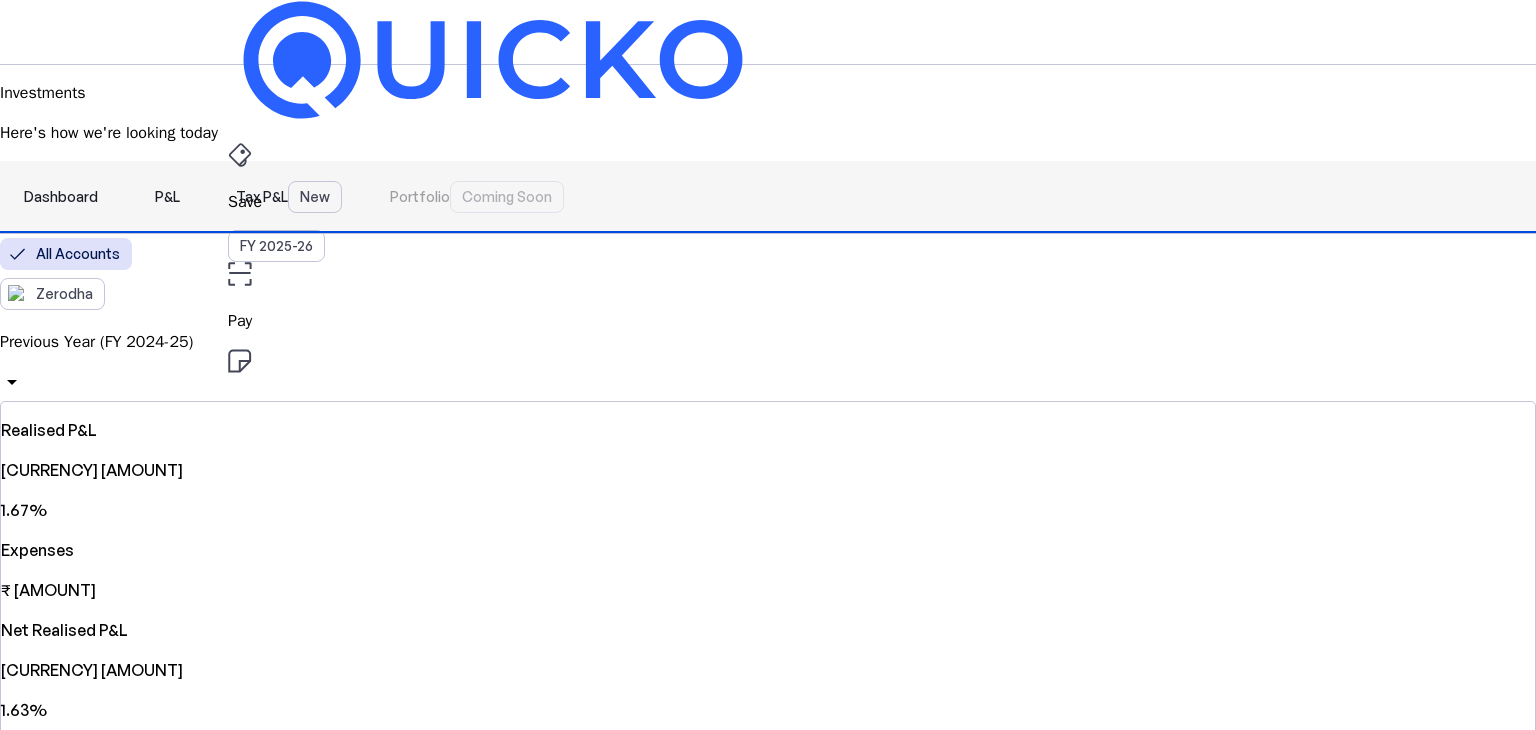 click on "Tax P&L  New" at bounding box center (289, 197) 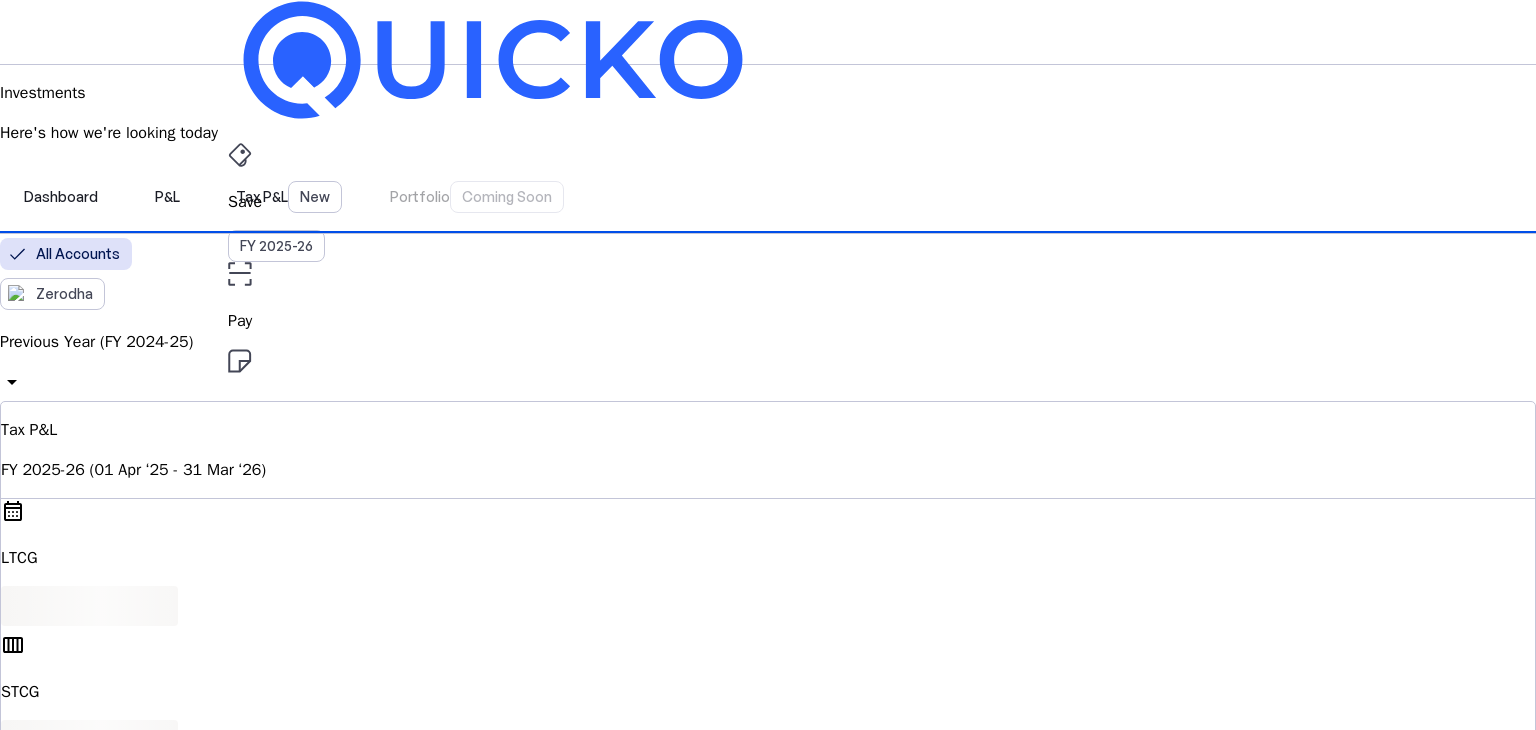 click on "Dashboard   P&L   Tax P&L  New  Portfolio  Coming Soon" at bounding box center [768, 197] 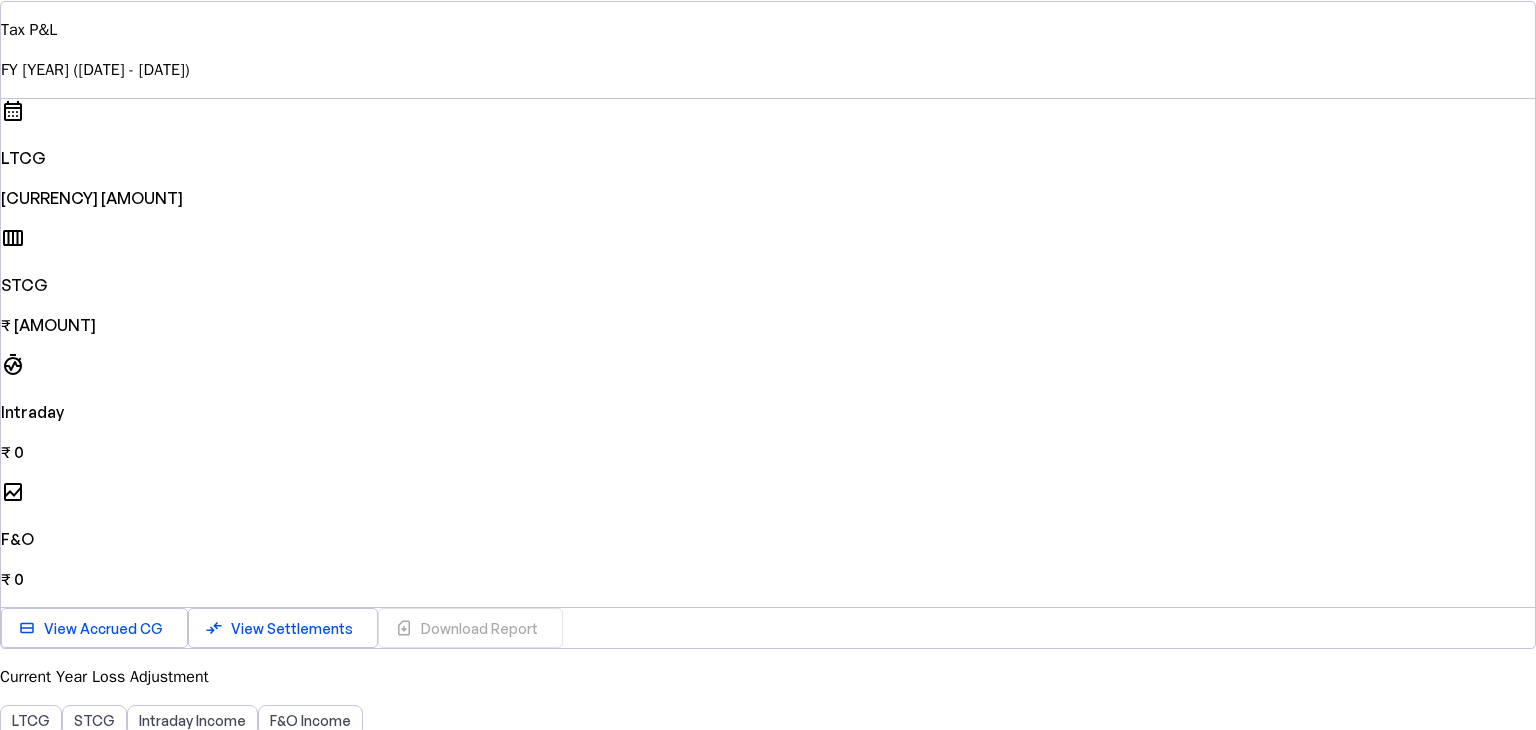 scroll, scrollTop: 0, scrollLeft: 0, axis: both 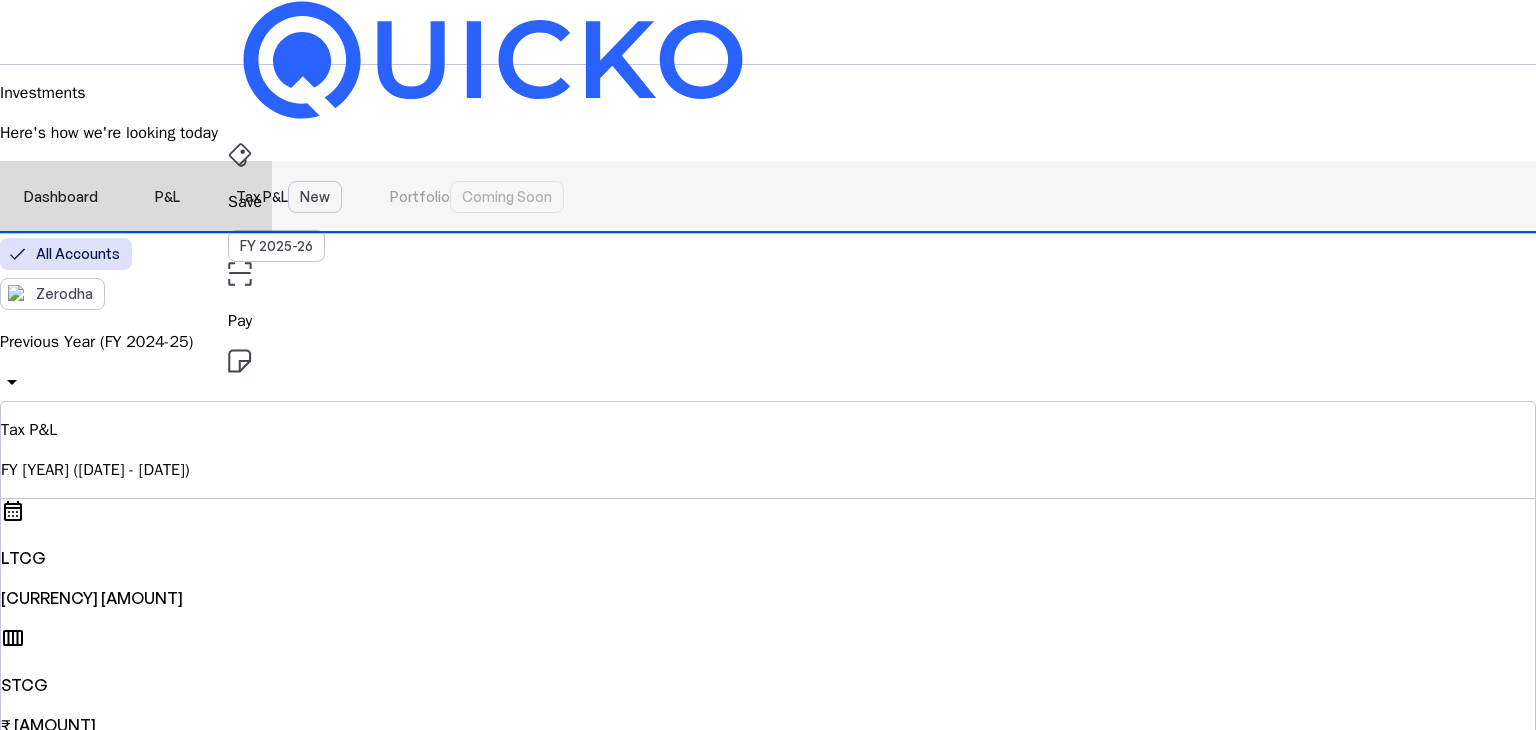 click on "P&L" at bounding box center [167, 197] 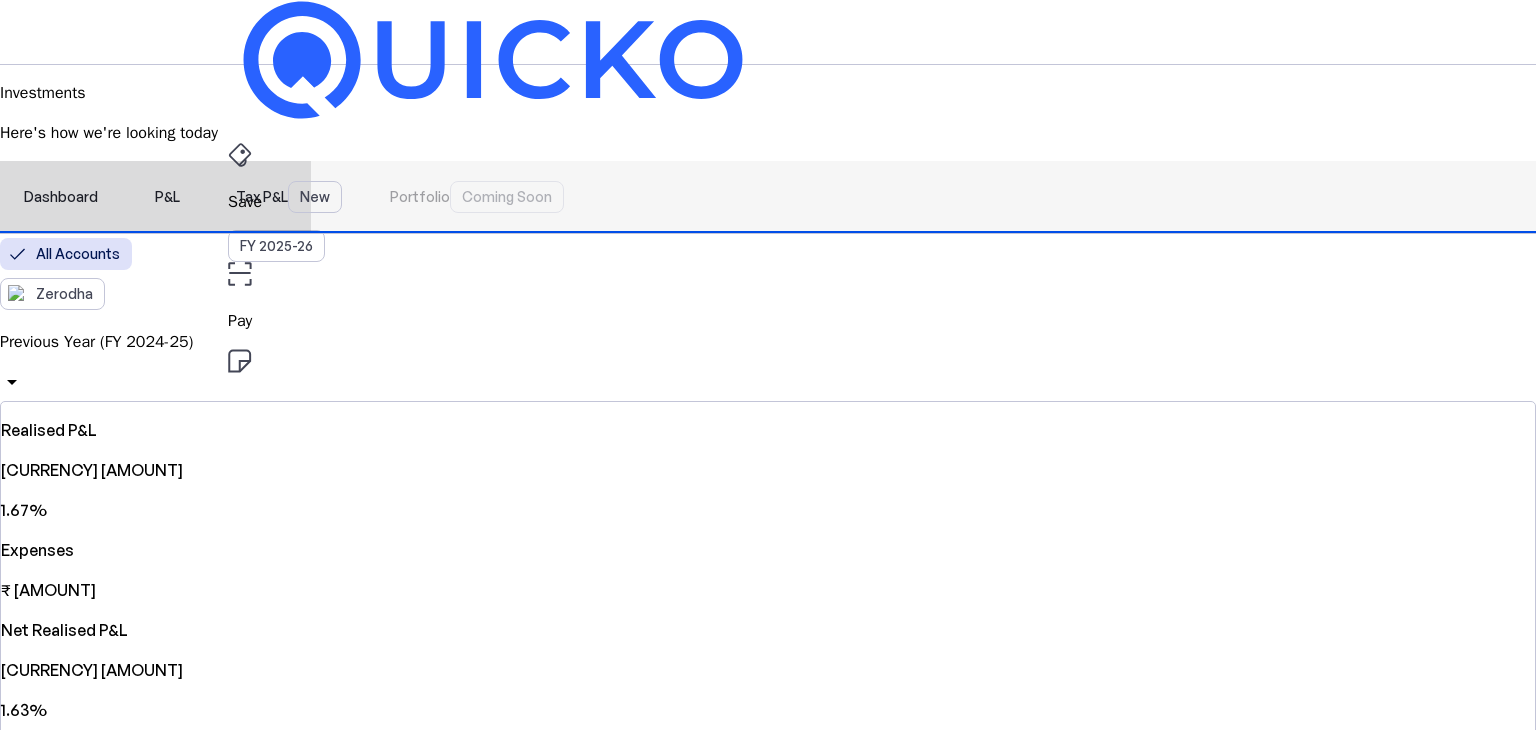 click on "Dashboard" at bounding box center [61, 197] 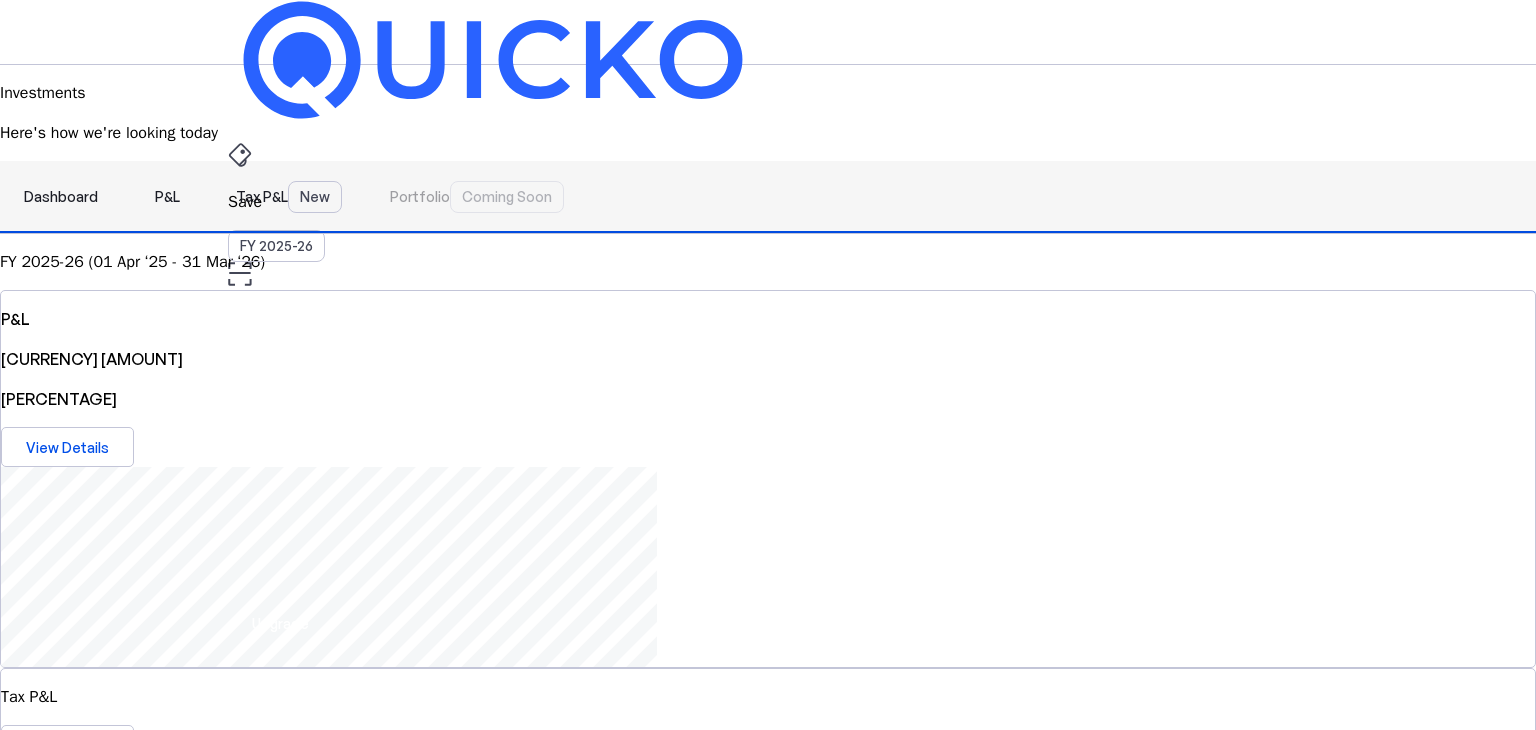 click on "P&L" at bounding box center (167, 197) 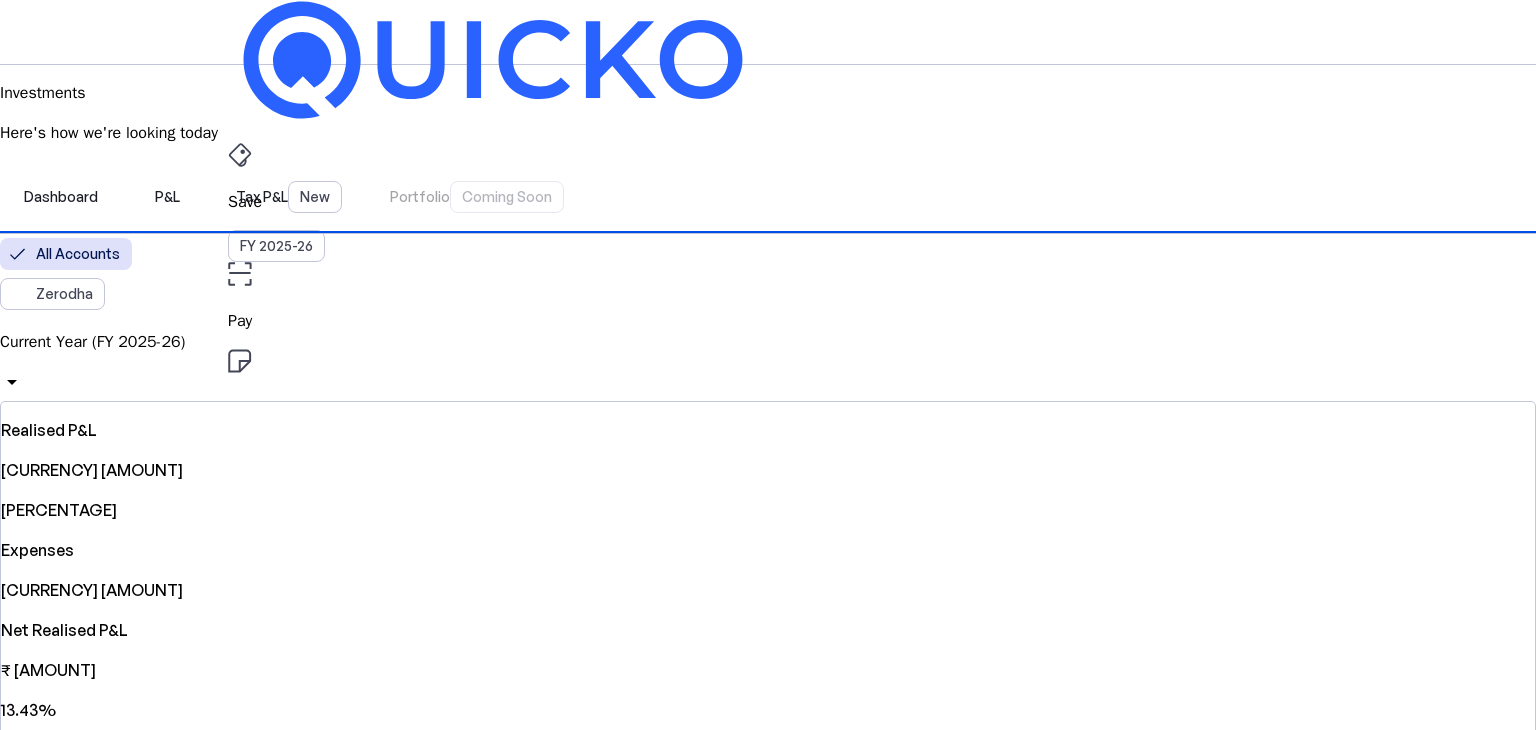 click on "Current Year (FY 2025-26)   arrow_drop_down" at bounding box center [768, 365] 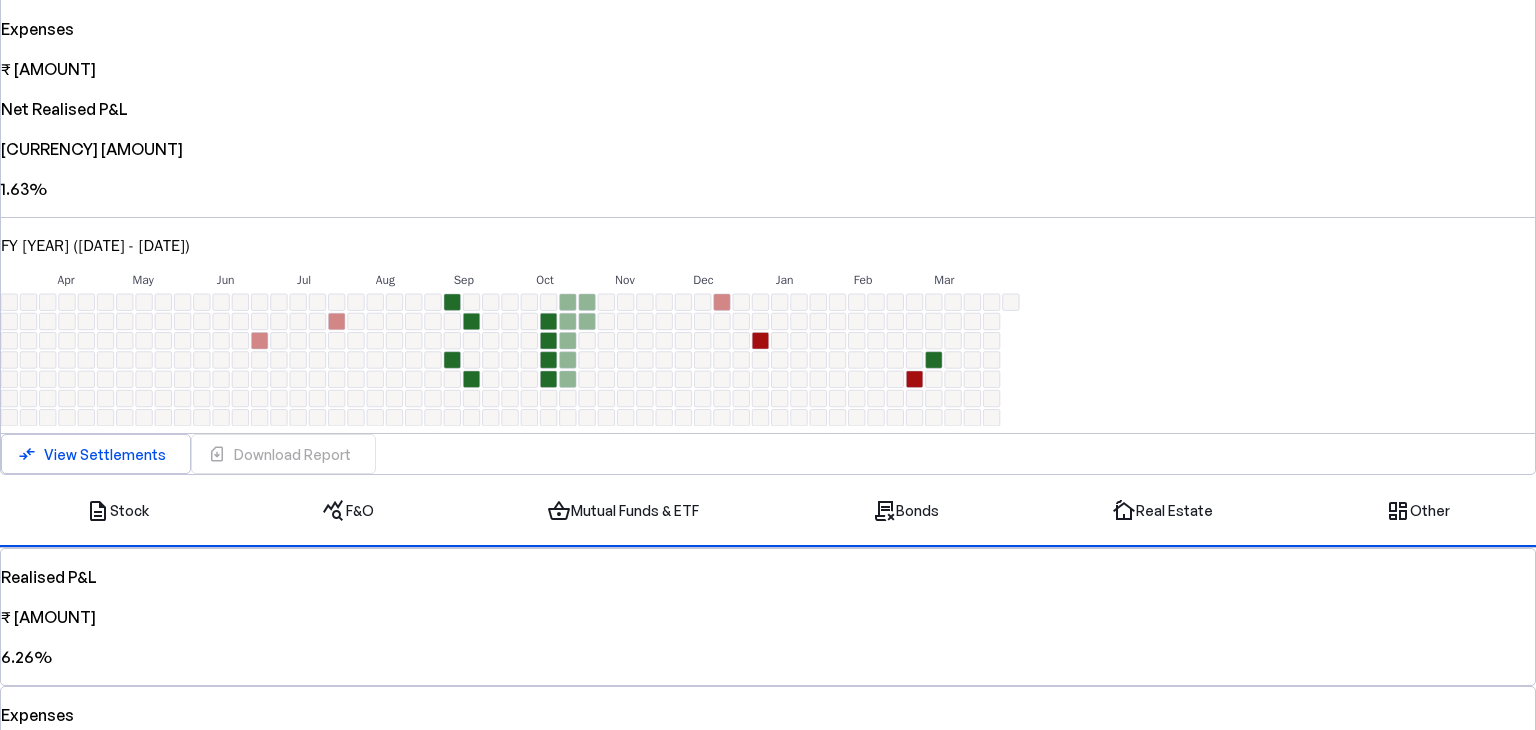 scroll, scrollTop: 700, scrollLeft: 0, axis: vertical 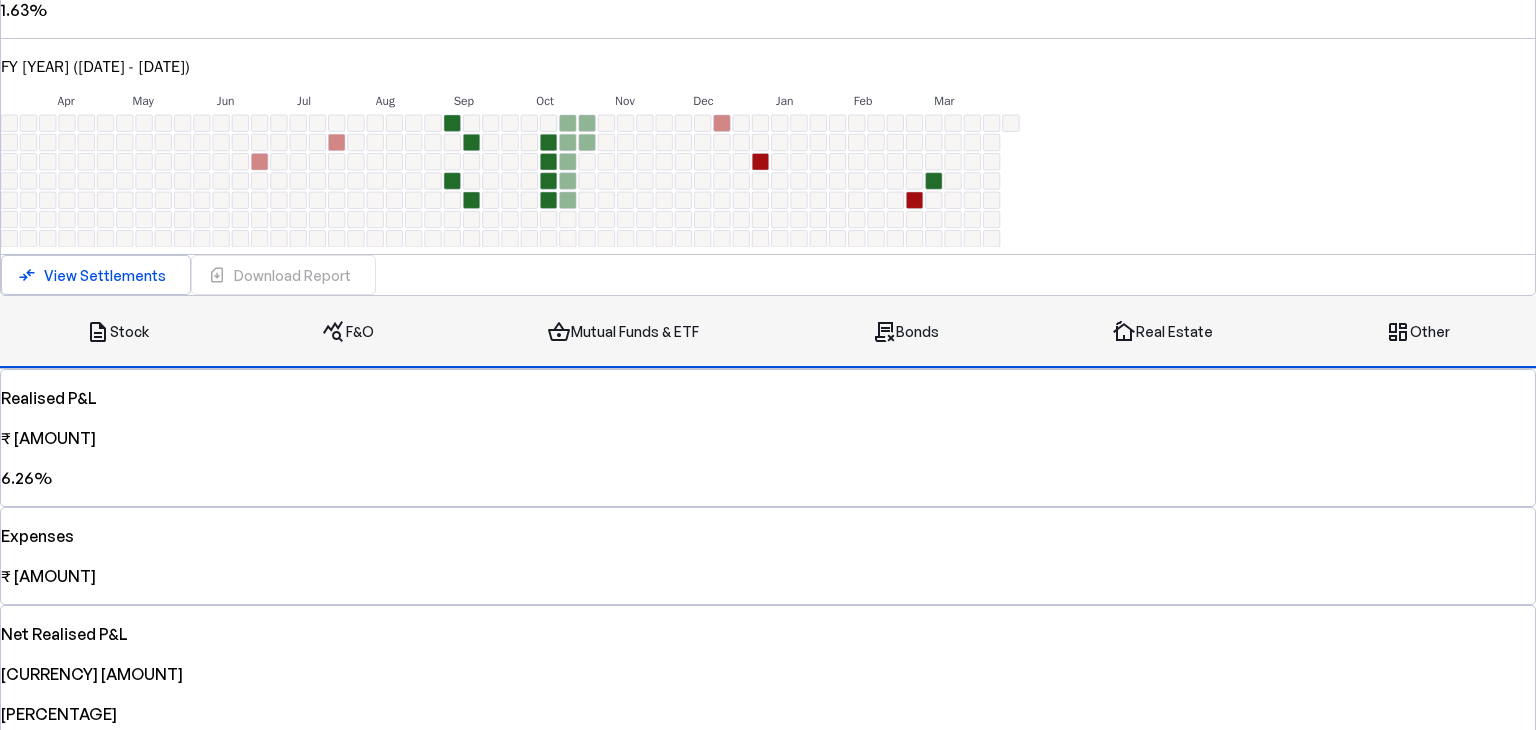 click on "shopping_basket Mutual Funds & ETF" at bounding box center [623, 332] 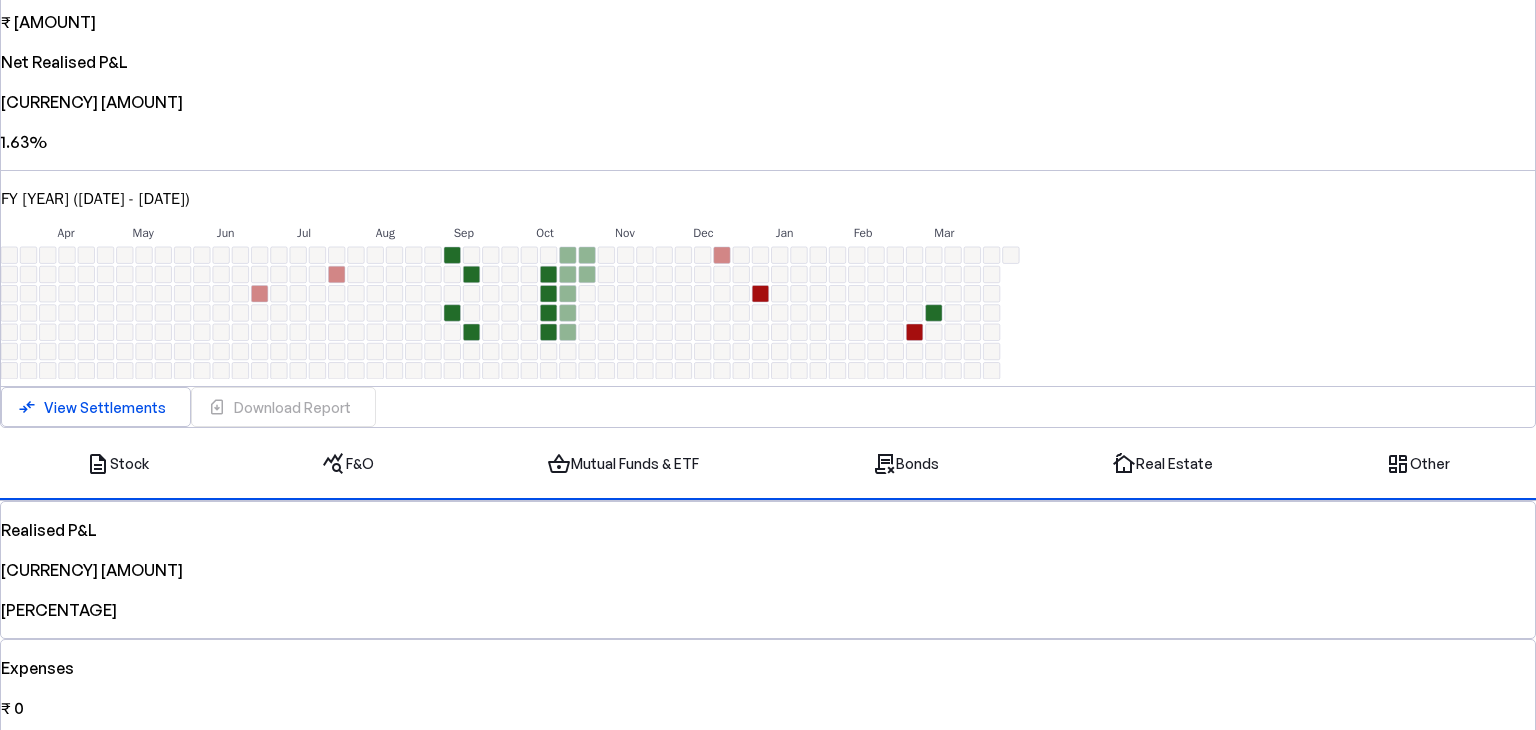scroll, scrollTop: 200, scrollLeft: 0, axis: vertical 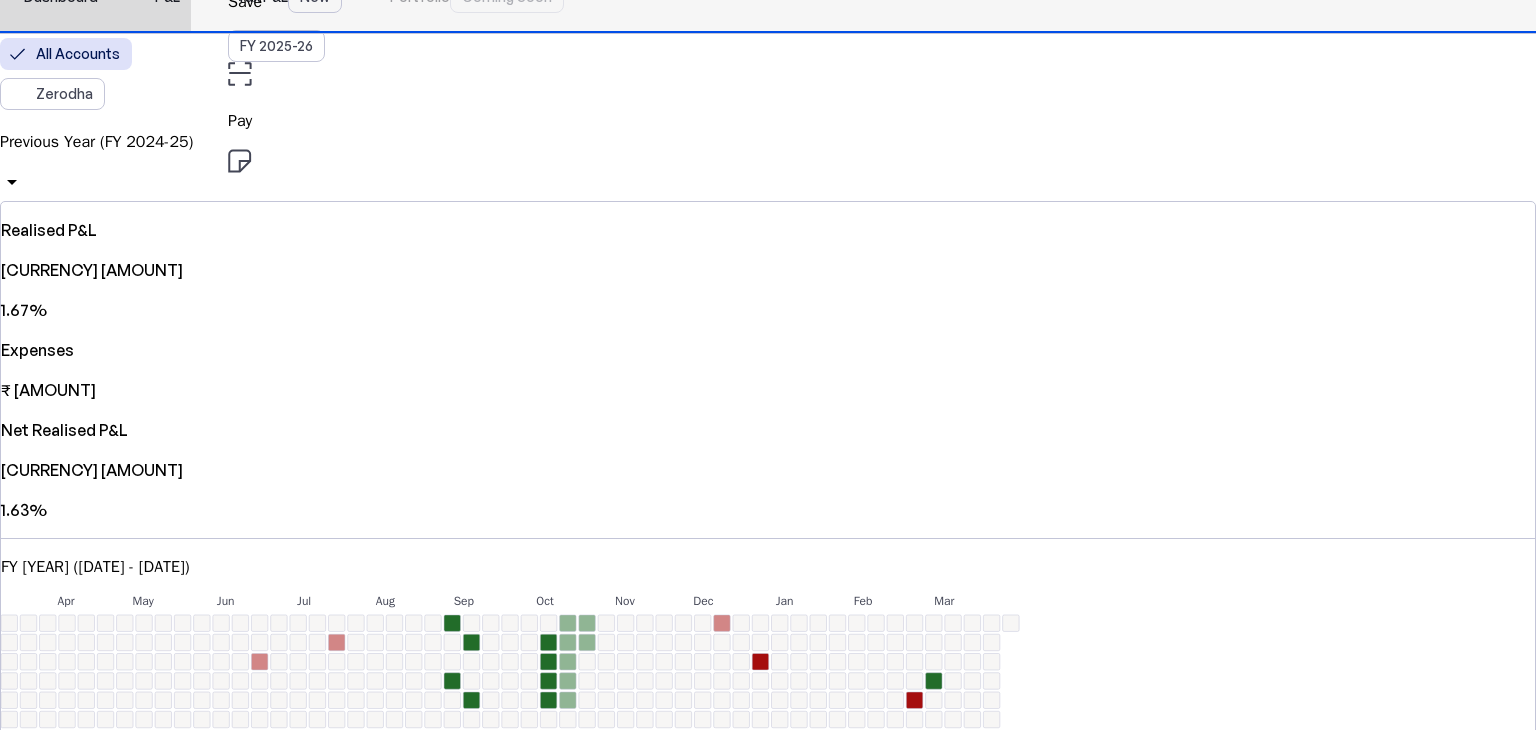 click on "Dashboard" at bounding box center [61, -3] 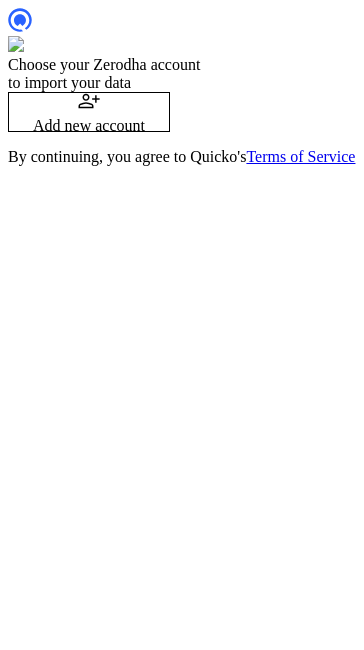 scroll, scrollTop: 0, scrollLeft: 0, axis: both 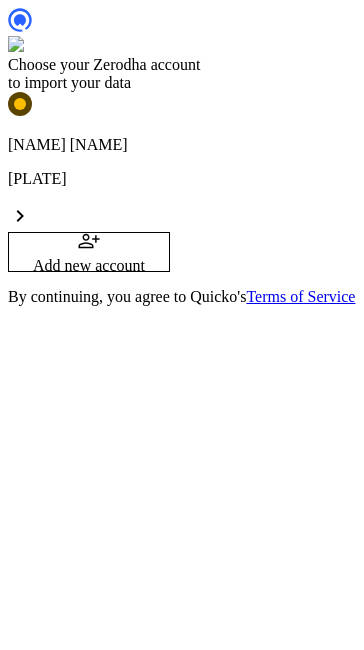 click on "[NAME] [NAME]   [PLATE]  chevron_right" at bounding box center [182, 162] 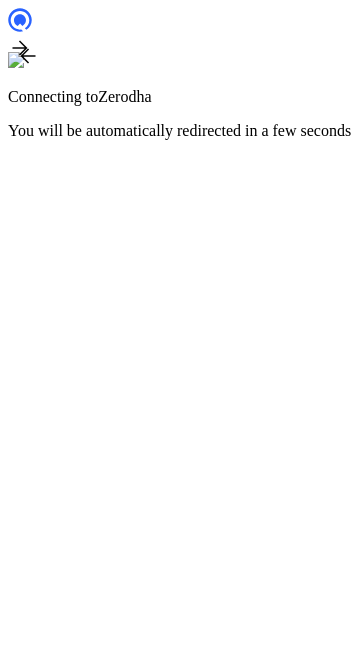 scroll, scrollTop: 0, scrollLeft: 0, axis: both 